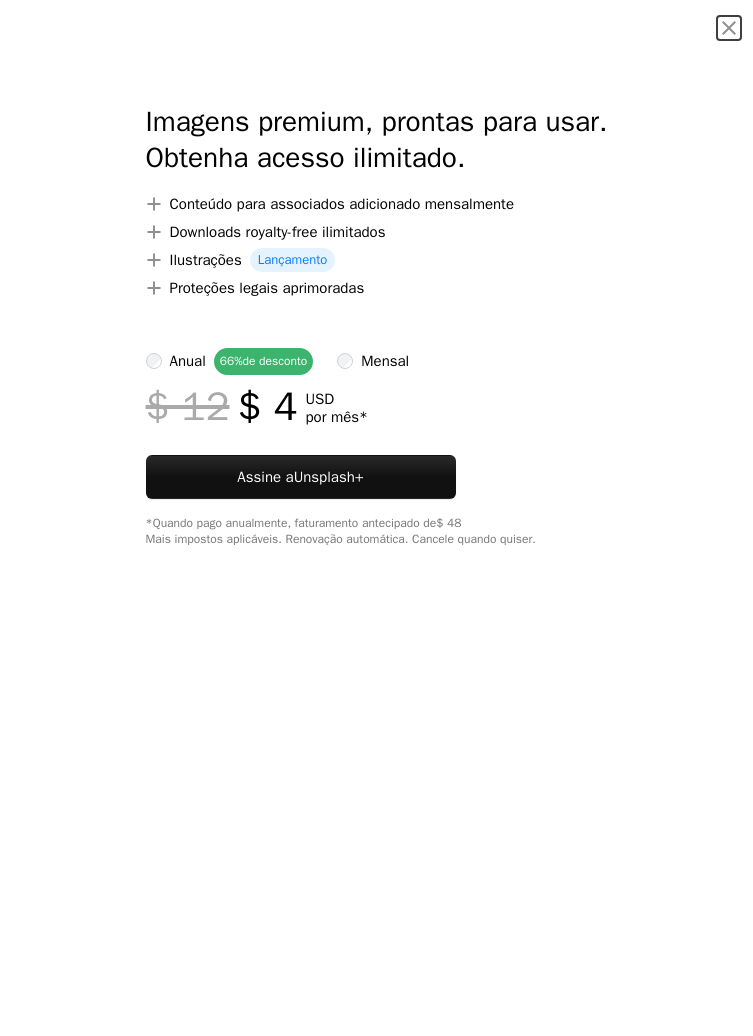 scroll, scrollTop: 26698, scrollLeft: 0, axis: vertical 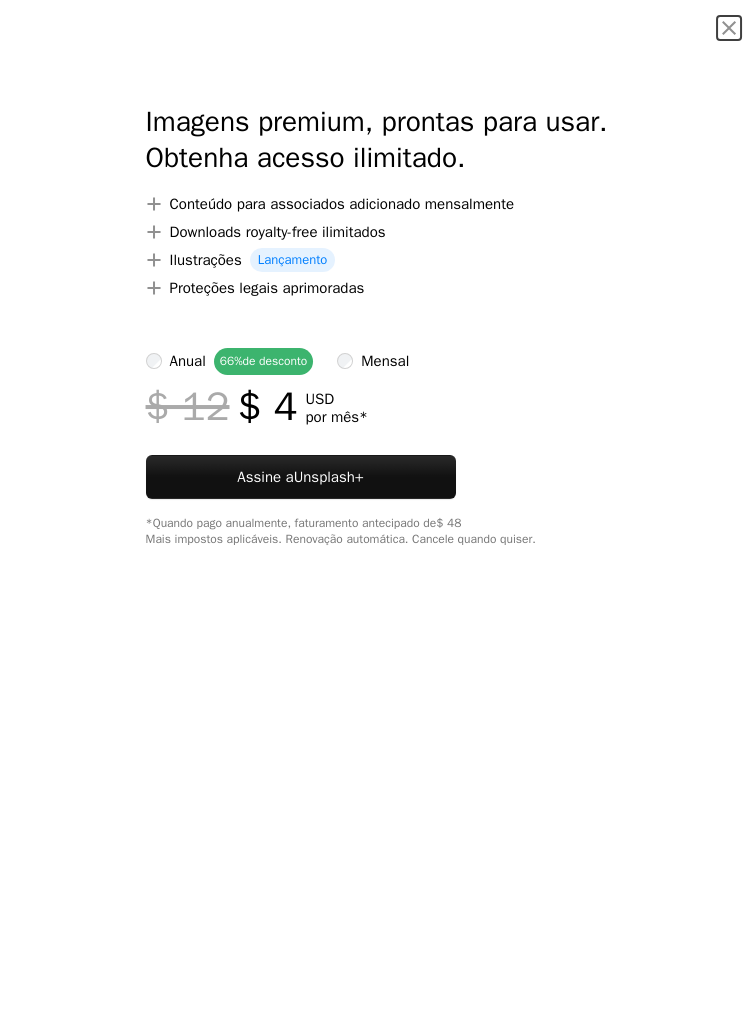 click on "An X shape" at bounding box center (729, 28) 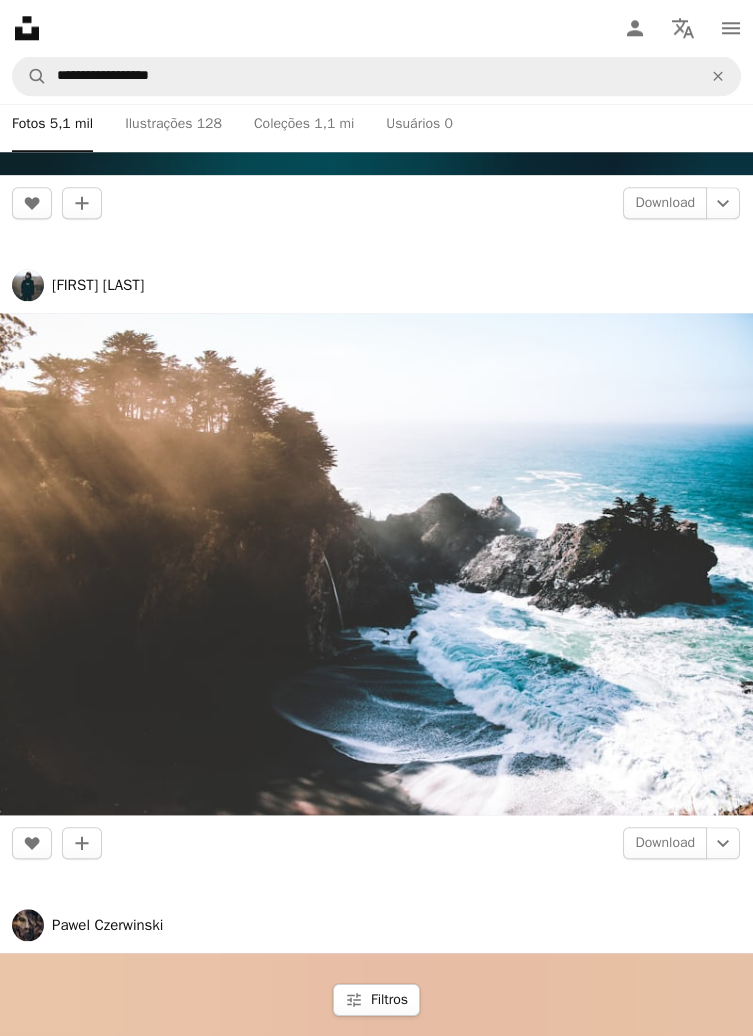 scroll, scrollTop: 93223, scrollLeft: 0, axis: vertical 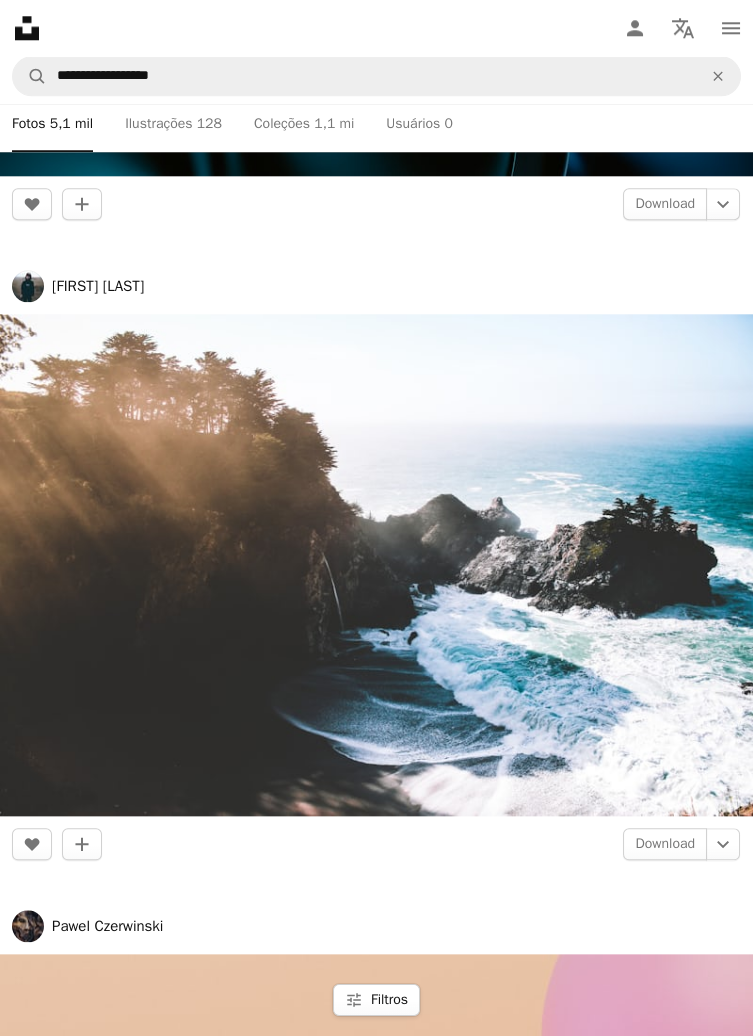 click at bounding box center [376, 565] 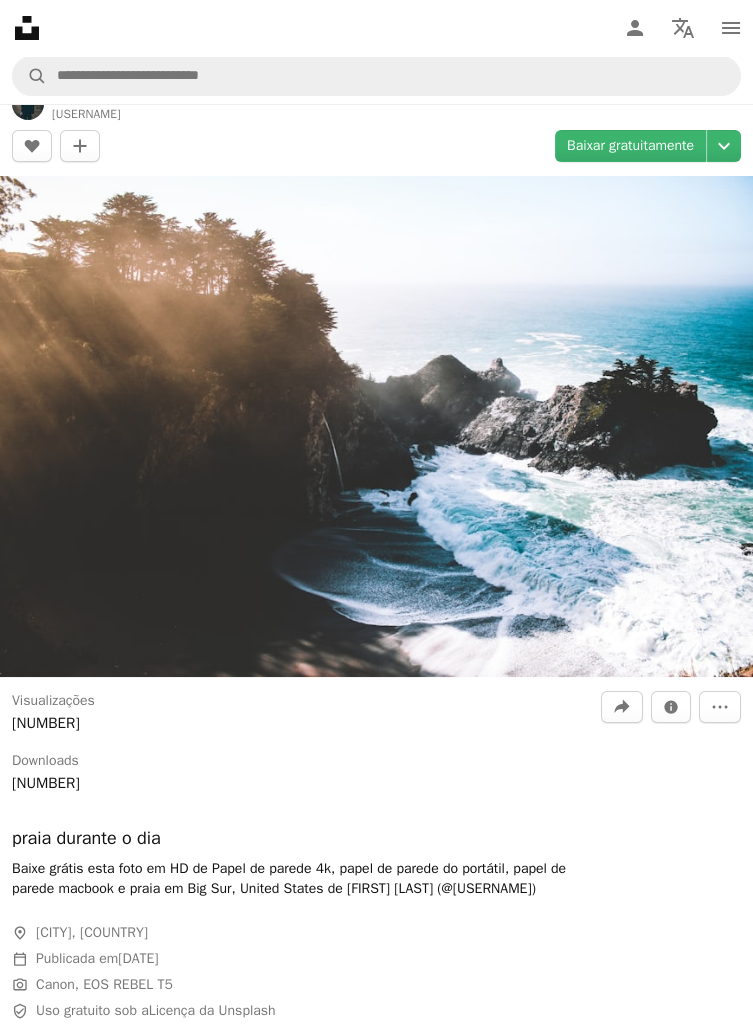 scroll, scrollTop: 46, scrollLeft: 0, axis: vertical 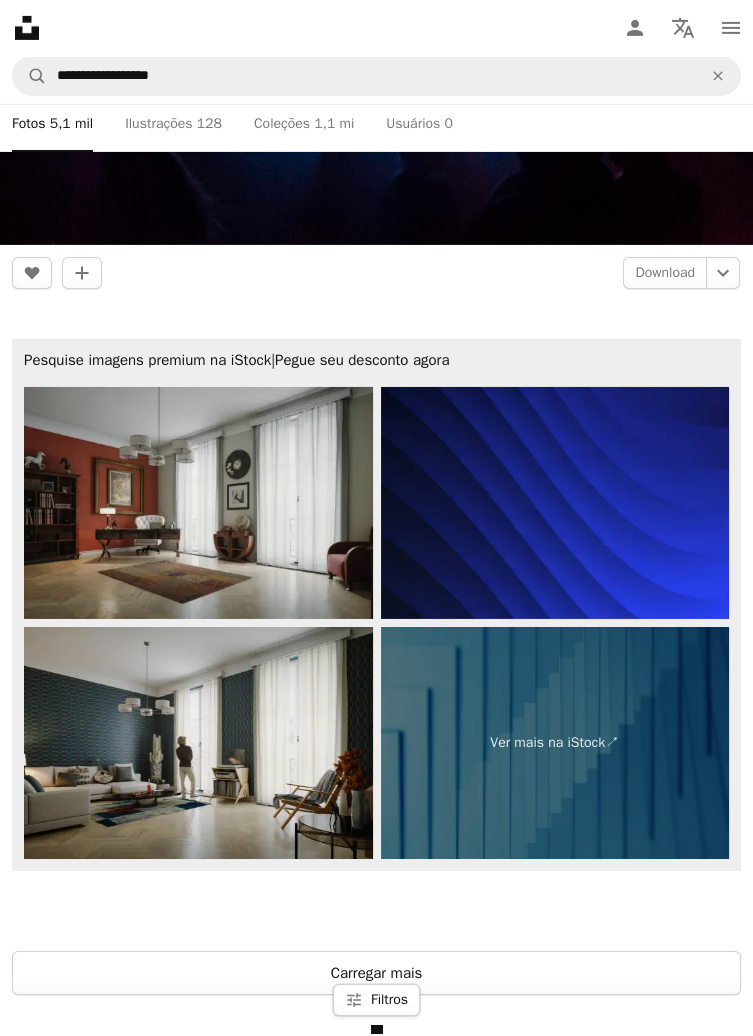 click on "Carregar mais" at bounding box center [376, 973] 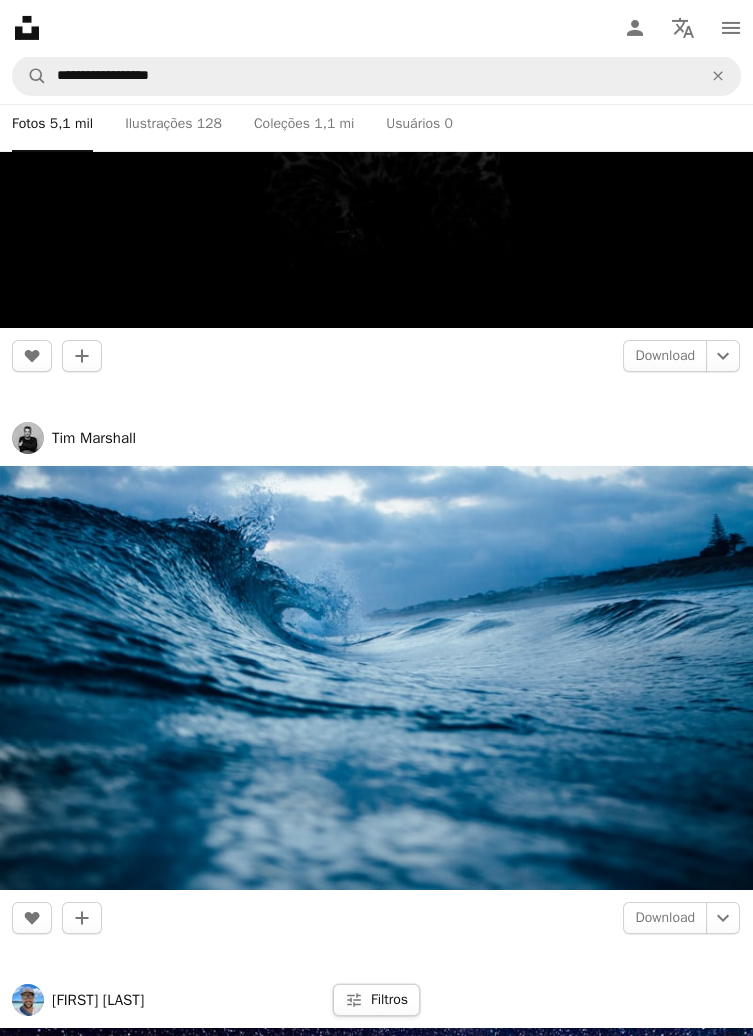 scroll, scrollTop: 114137, scrollLeft: 0, axis: vertical 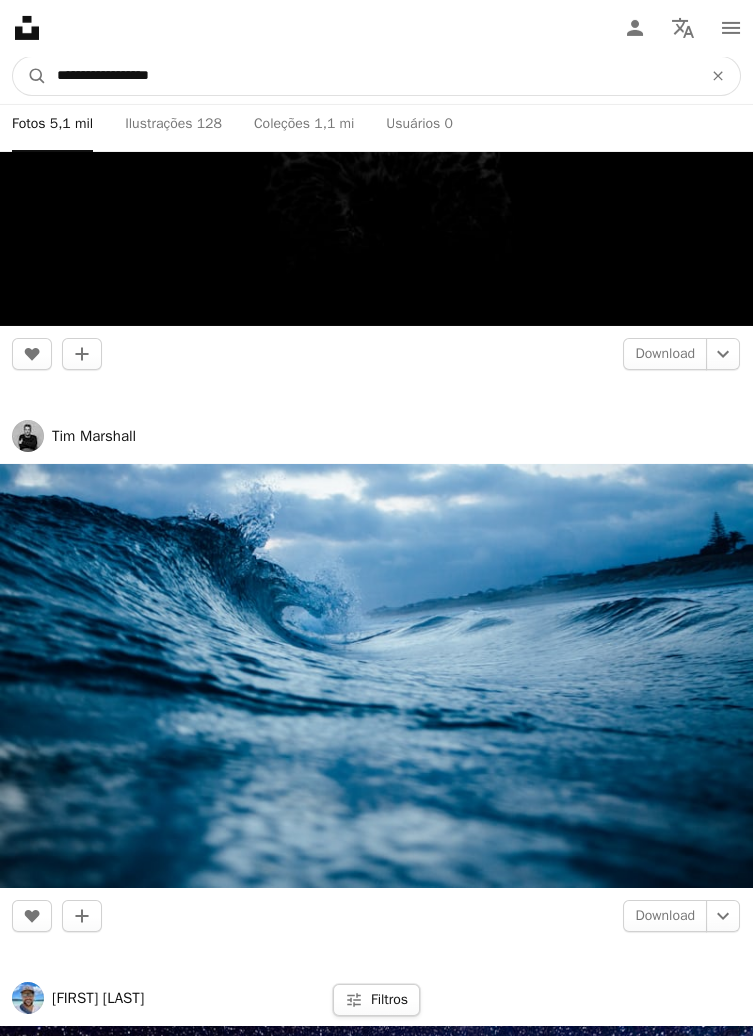click on "**********" at bounding box center (371, 76) 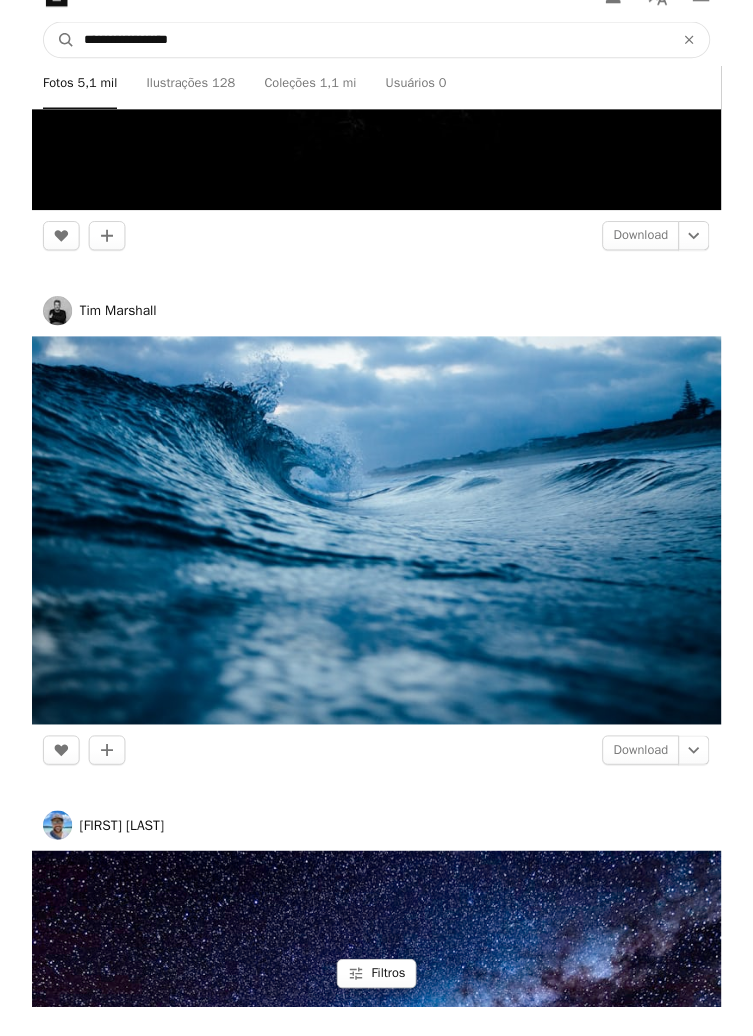 scroll, scrollTop: 114201, scrollLeft: 0, axis: vertical 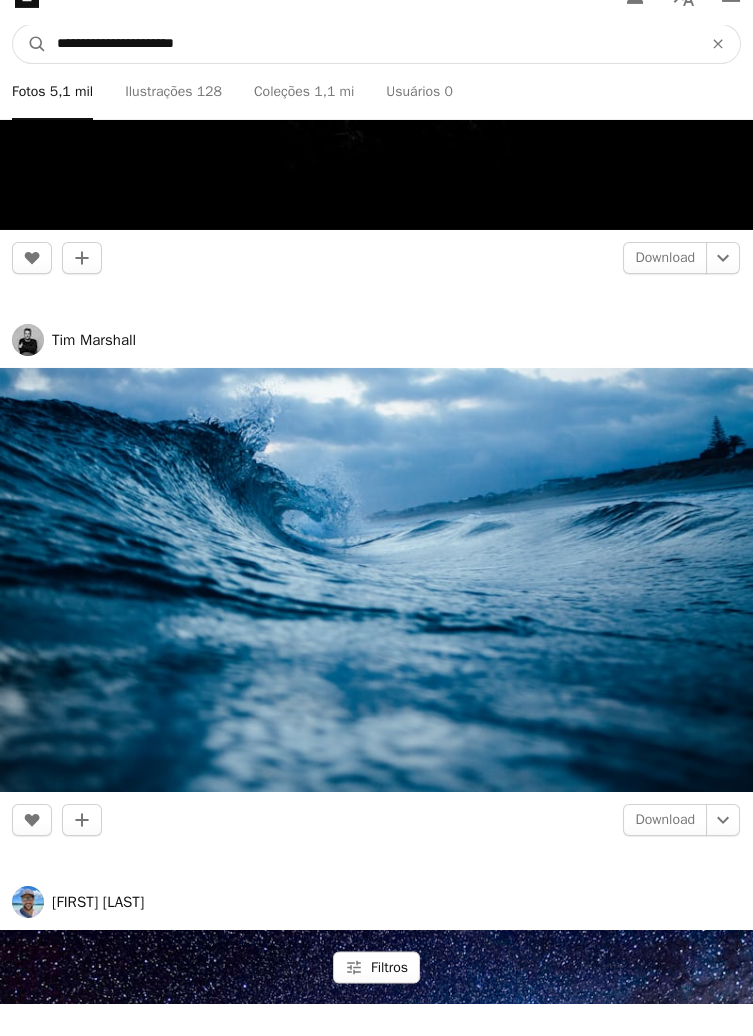 type on "**********" 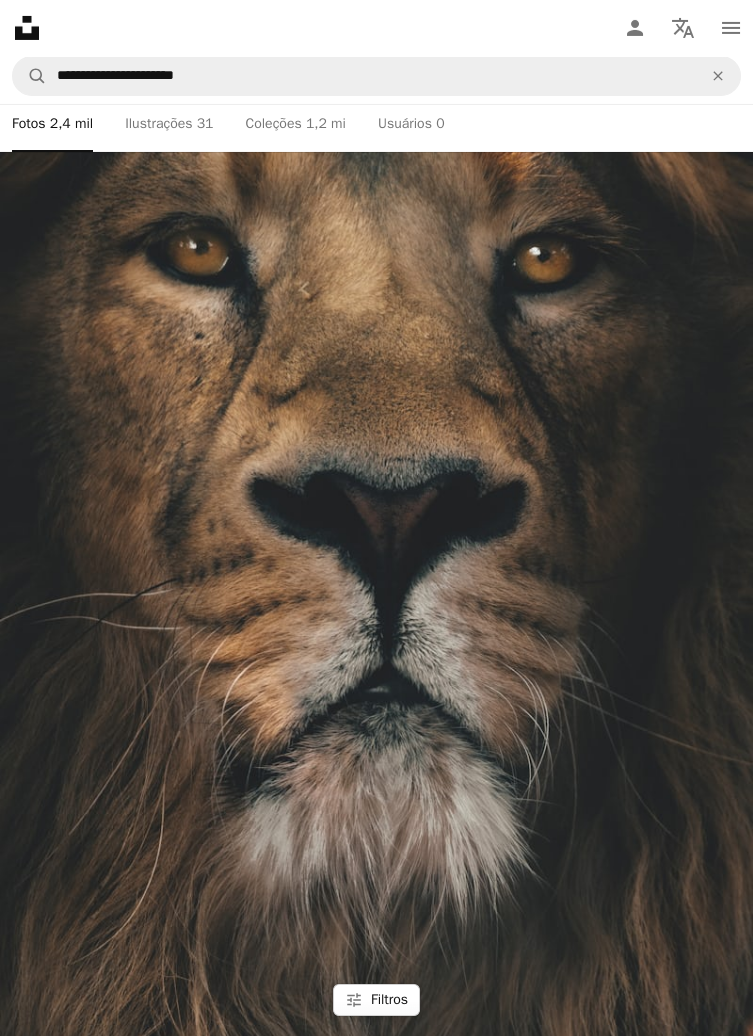 scroll, scrollTop: 11970, scrollLeft: 0, axis: vertical 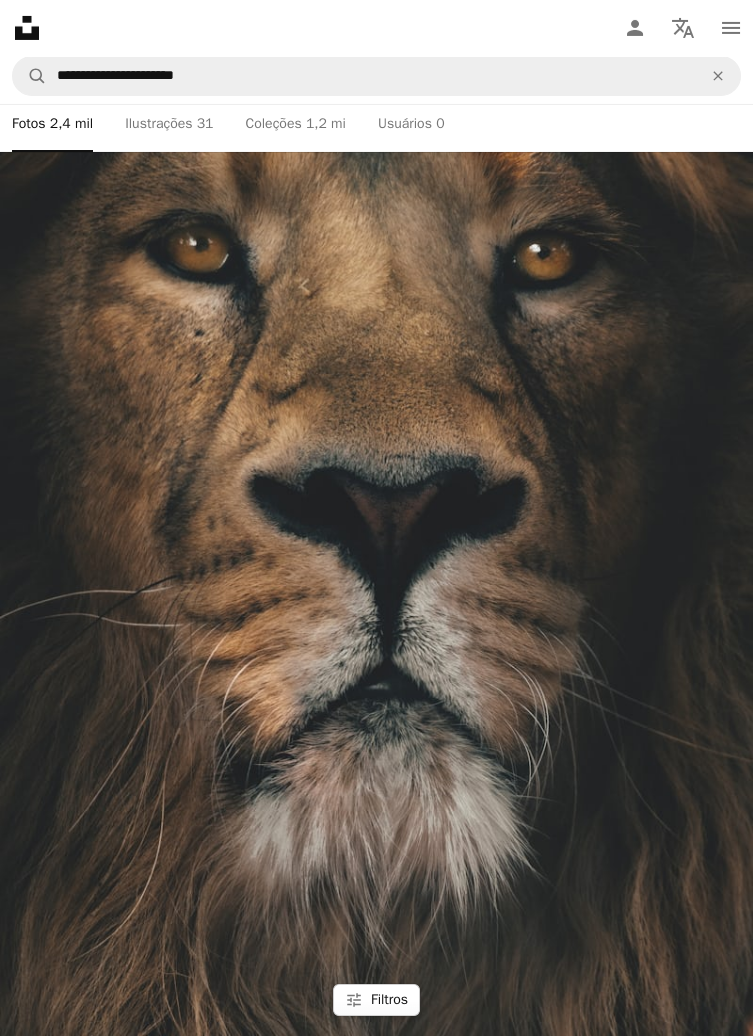 click at bounding box center (376, 471) 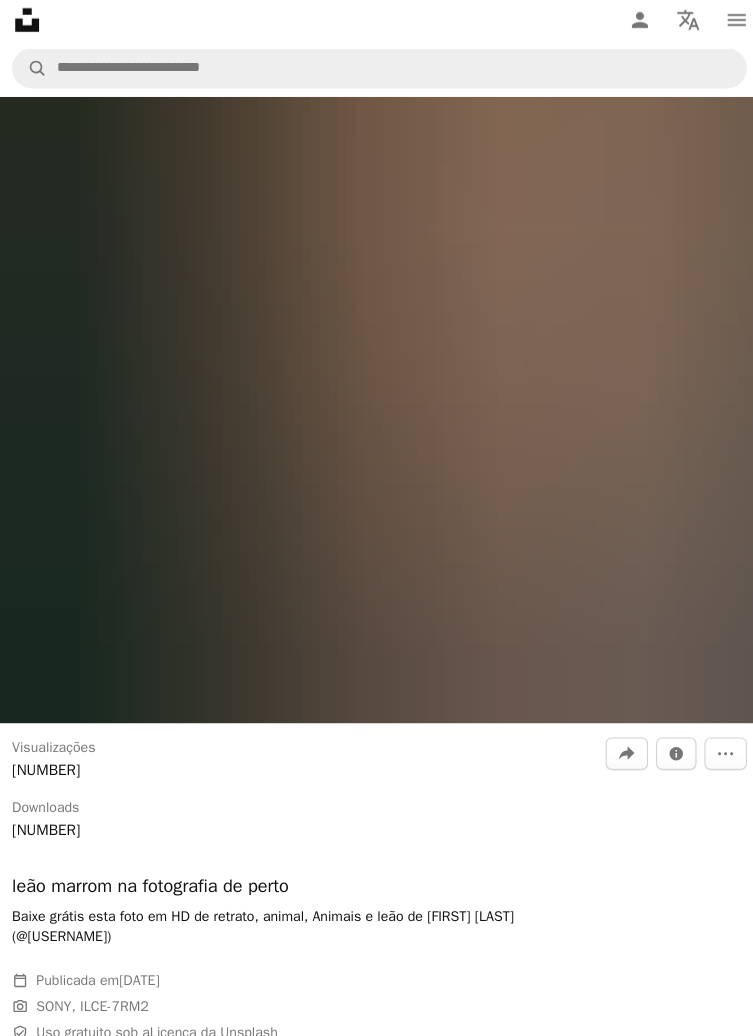 scroll, scrollTop: 609, scrollLeft: 0, axis: vertical 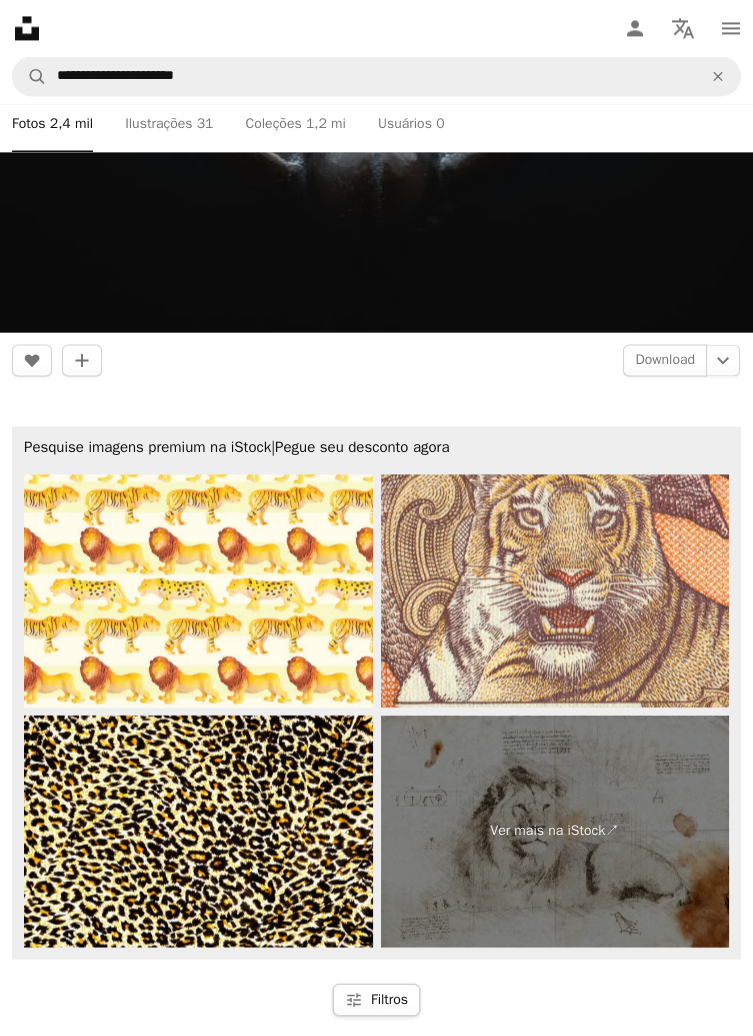 click on "Carregar mais" at bounding box center (376, 1061) 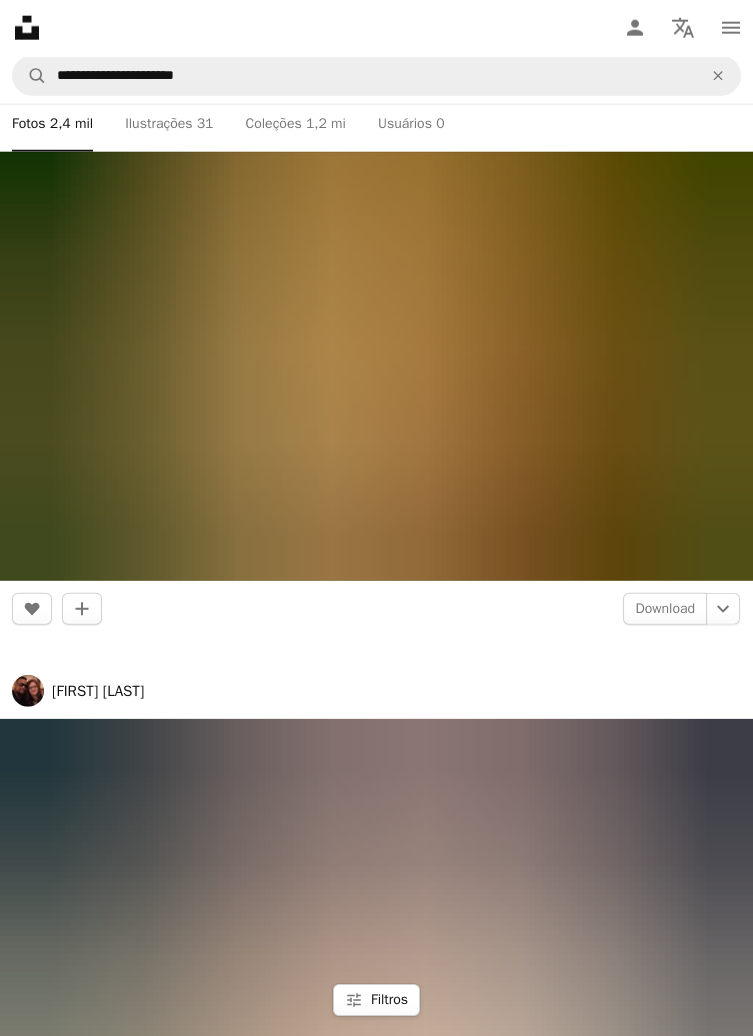 scroll, scrollTop: 59827, scrollLeft: 0, axis: vertical 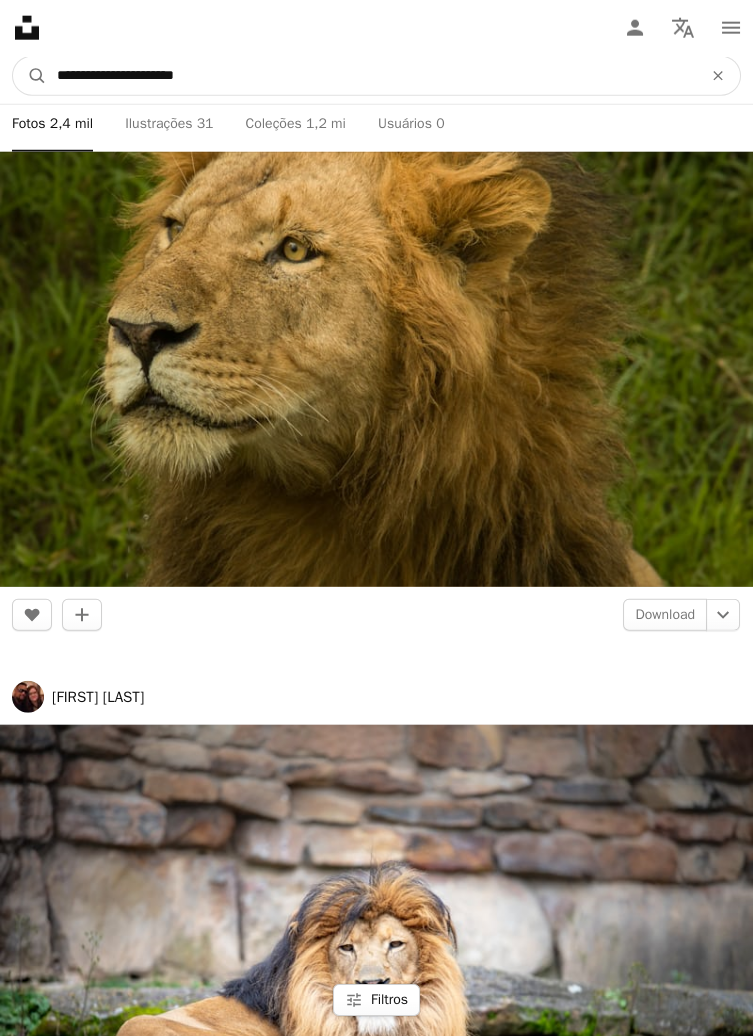 click on "**********" at bounding box center [371, 76] 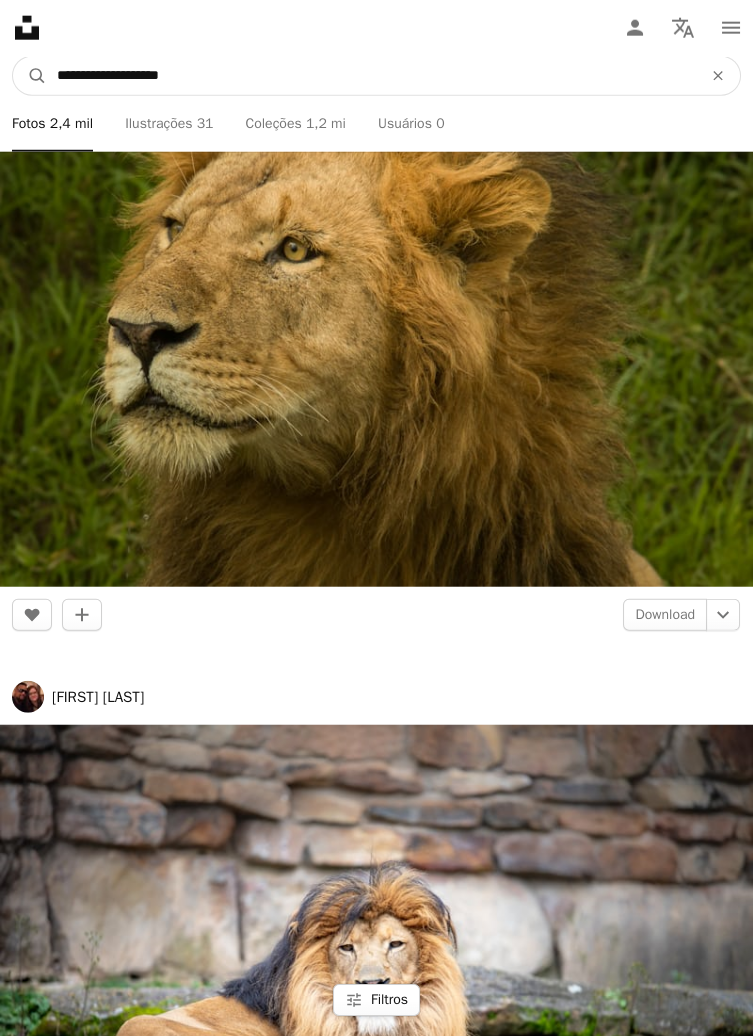 click on "**********" at bounding box center (371, 76) 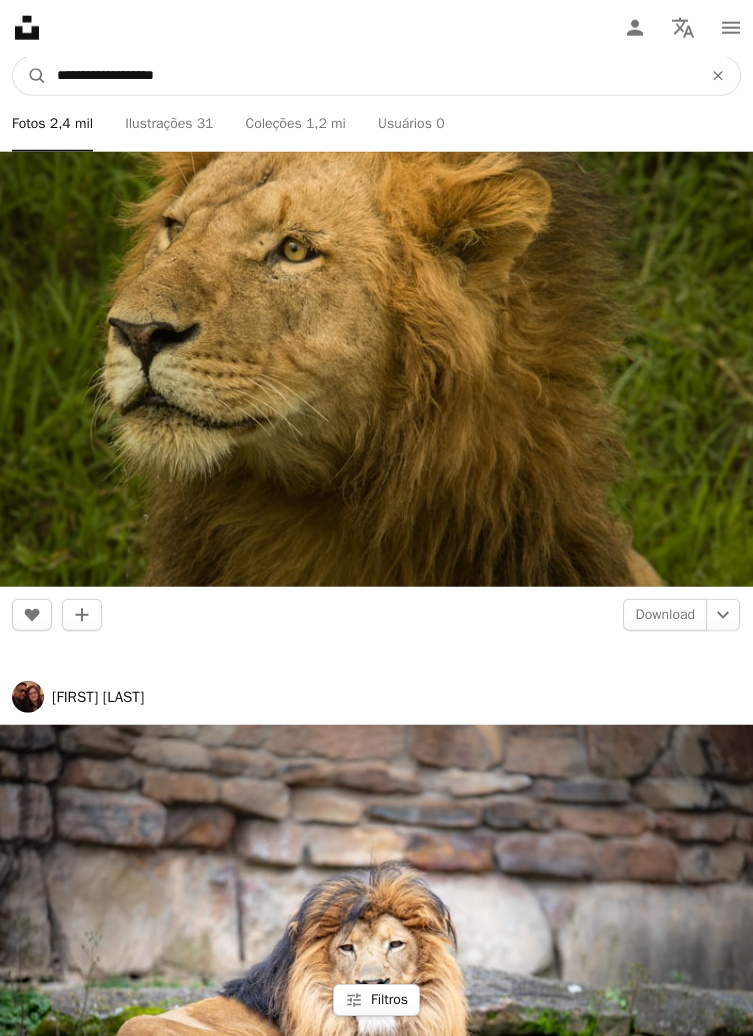 click on "**********" at bounding box center [371, 76] 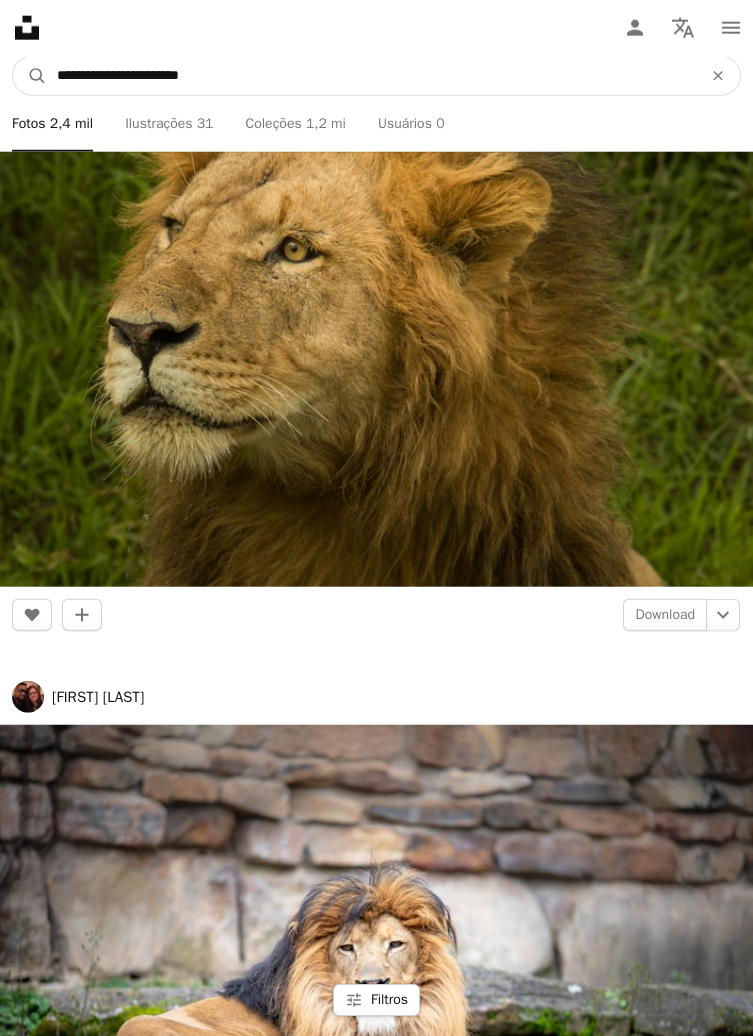 type on "**********" 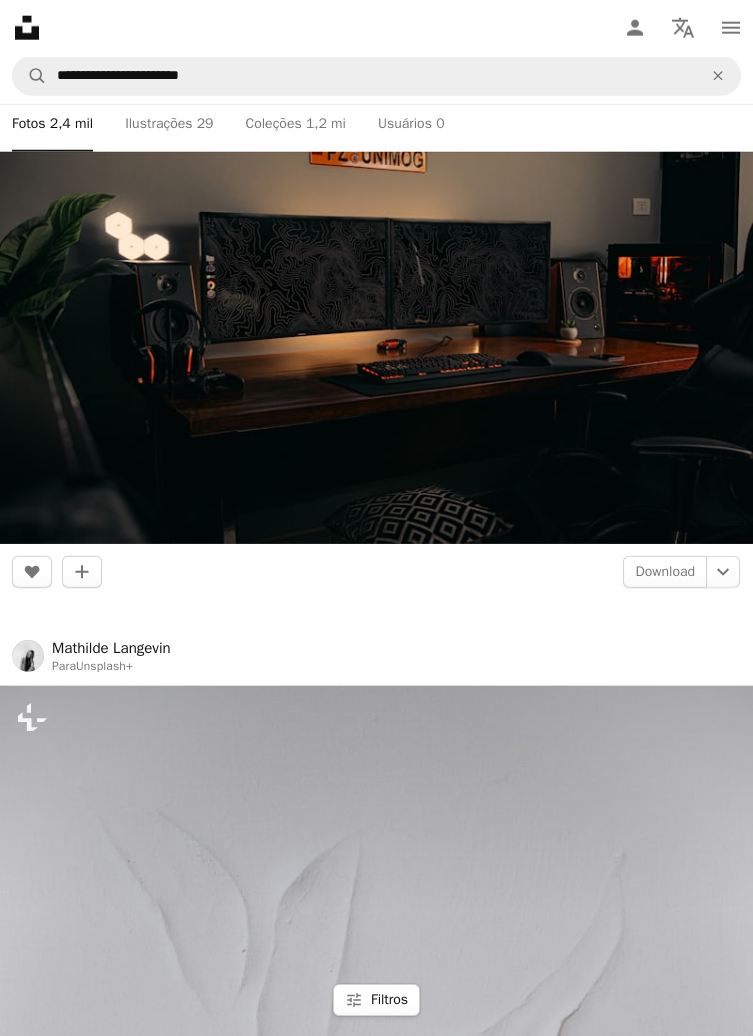 scroll, scrollTop: 8757, scrollLeft: 0, axis: vertical 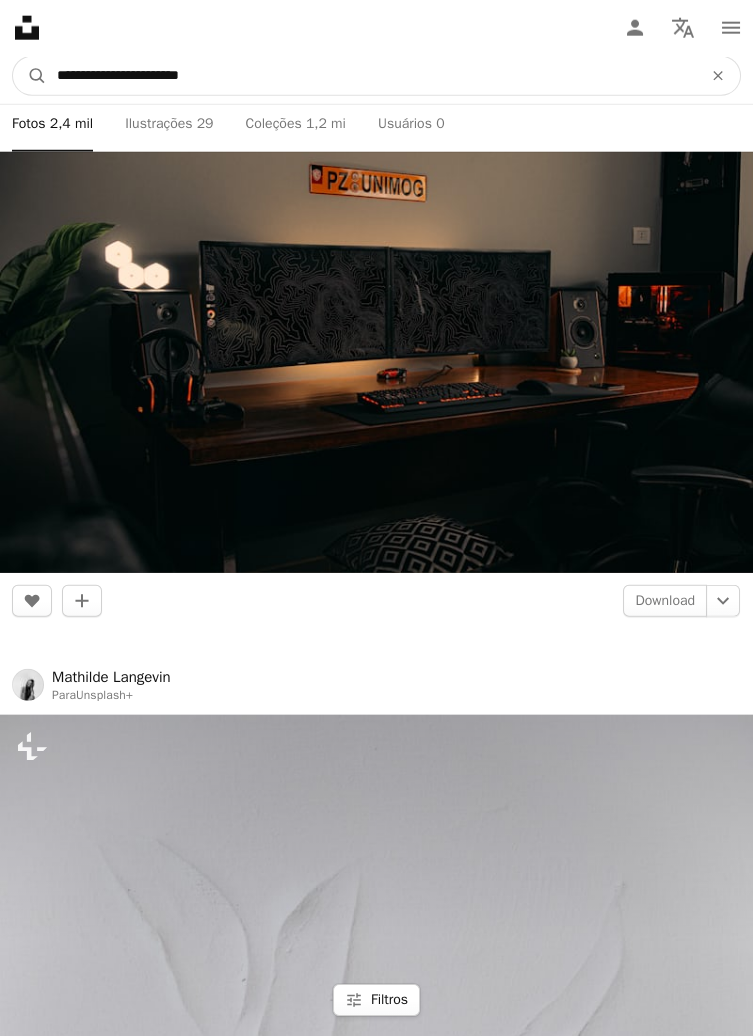 click on "**********" at bounding box center (371, 76) 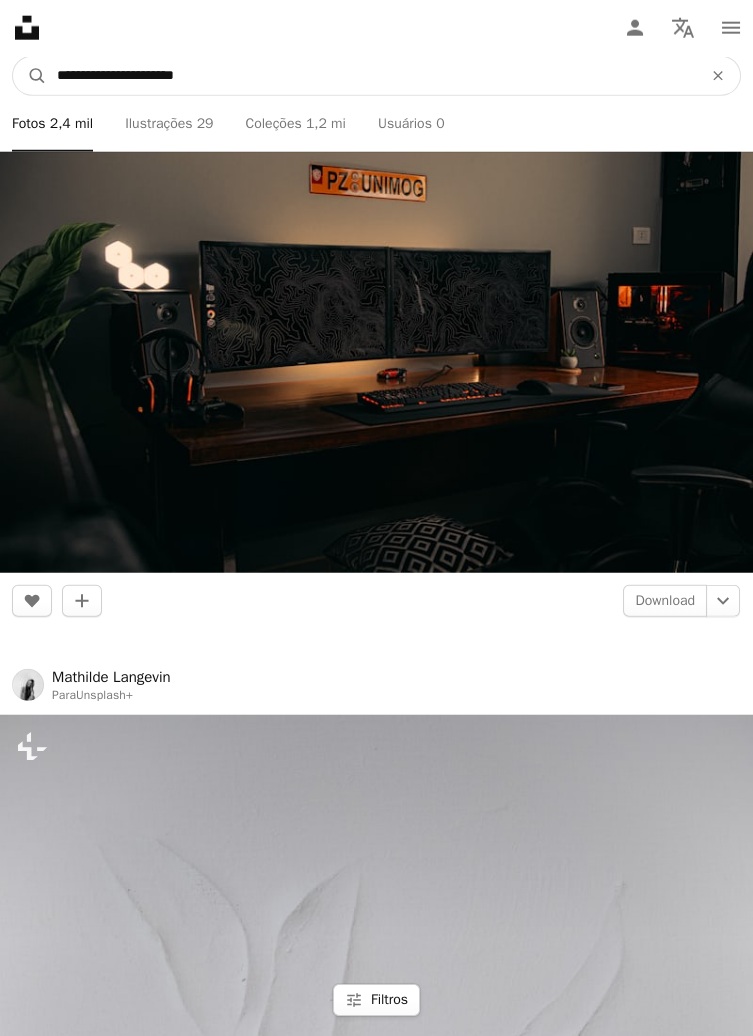 type on "**********" 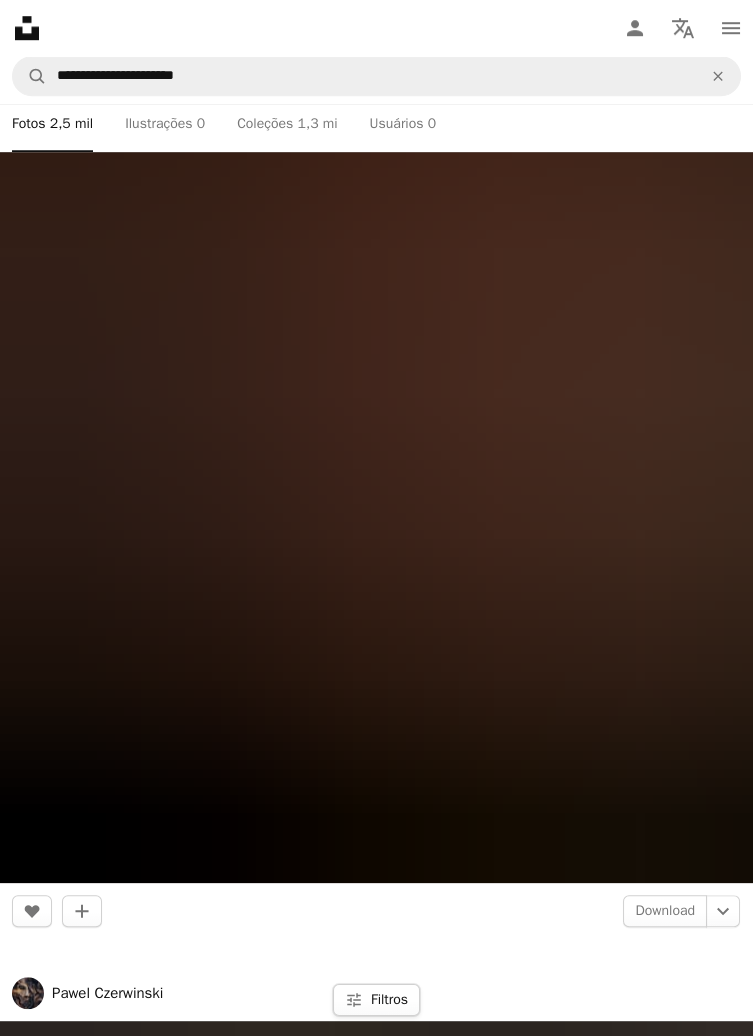 scroll, scrollTop: 2635, scrollLeft: 0, axis: vertical 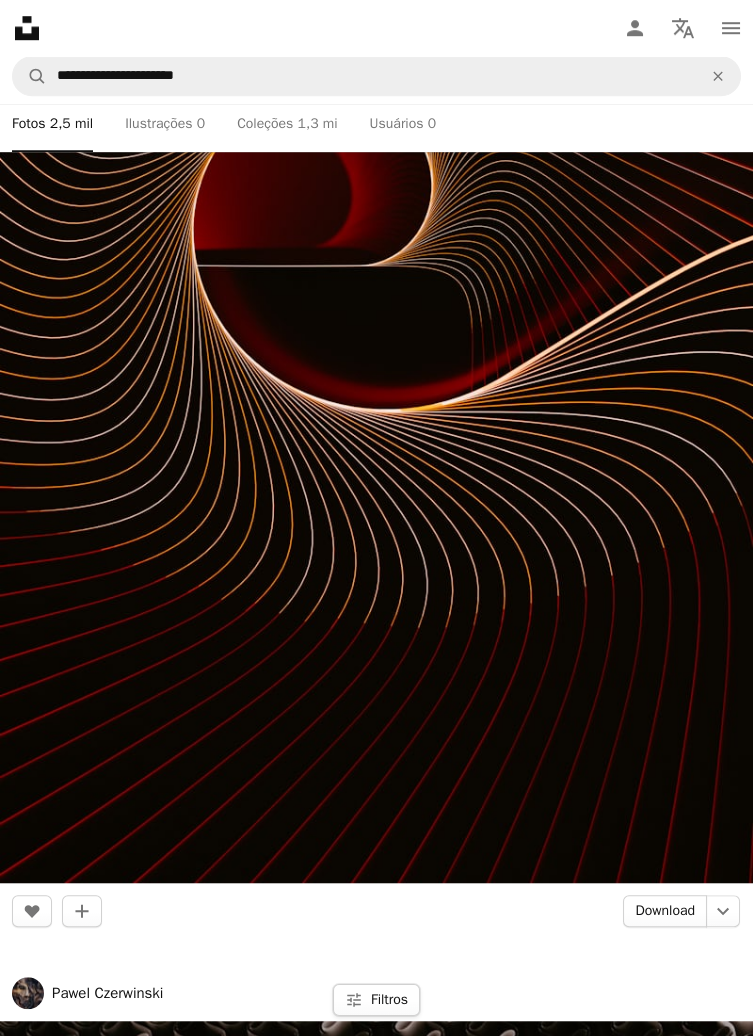 click on "Download" at bounding box center [665, 911] 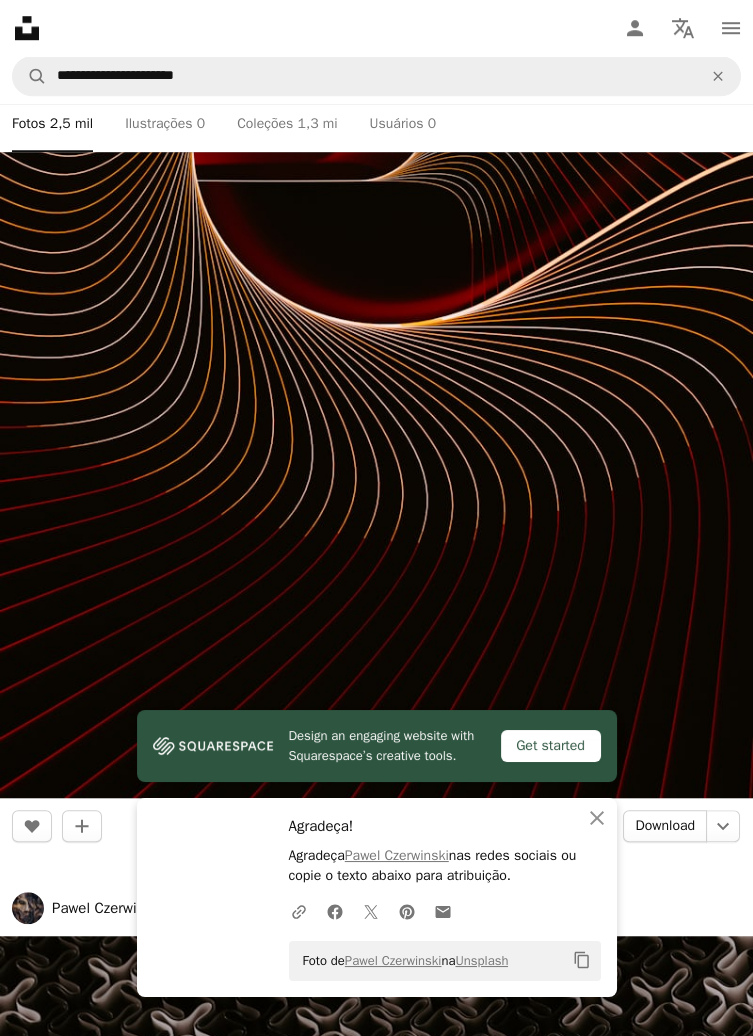 scroll, scrollTop: 2731, scrollLeft: 0, axis: vertical 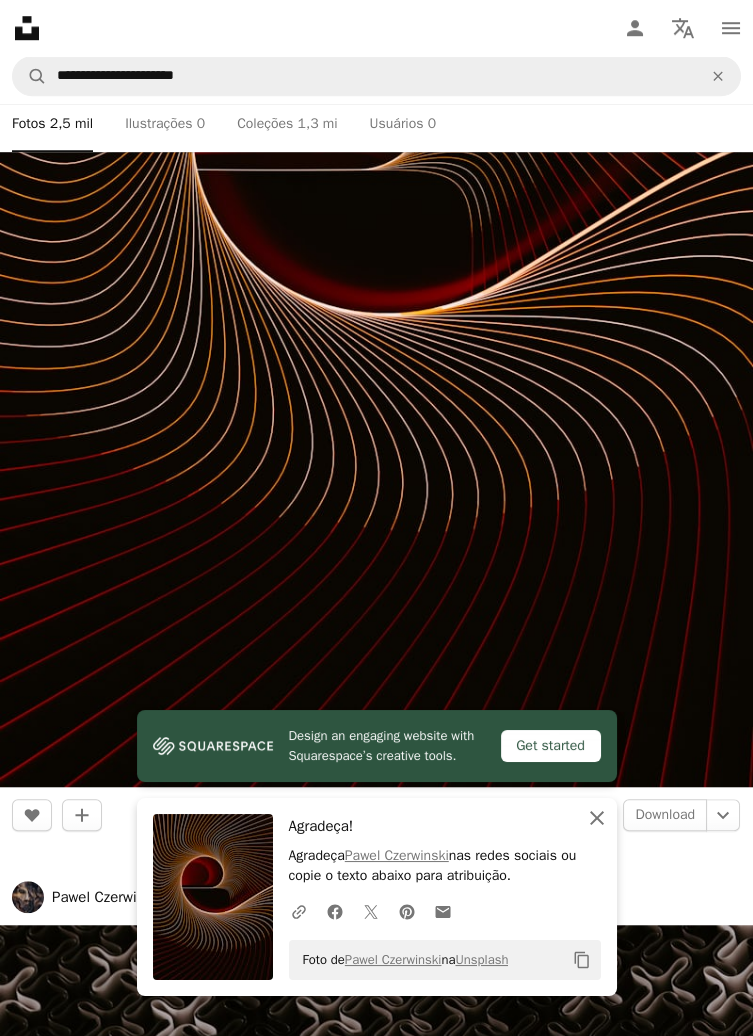 click on "An X shape" 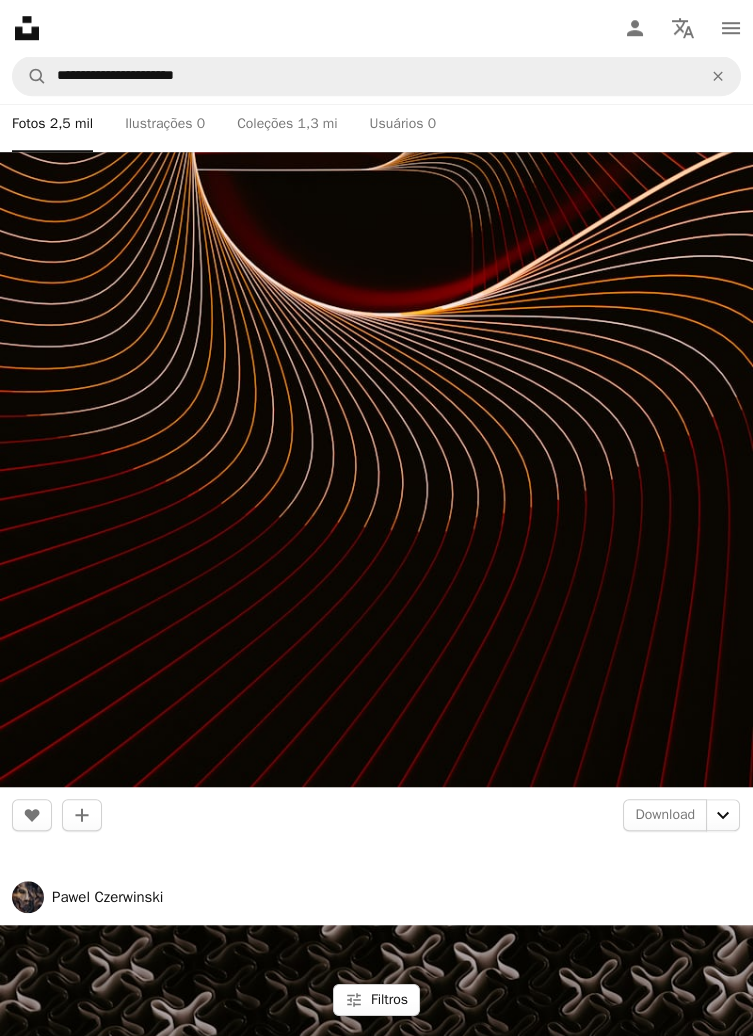 click on "Chevron down" 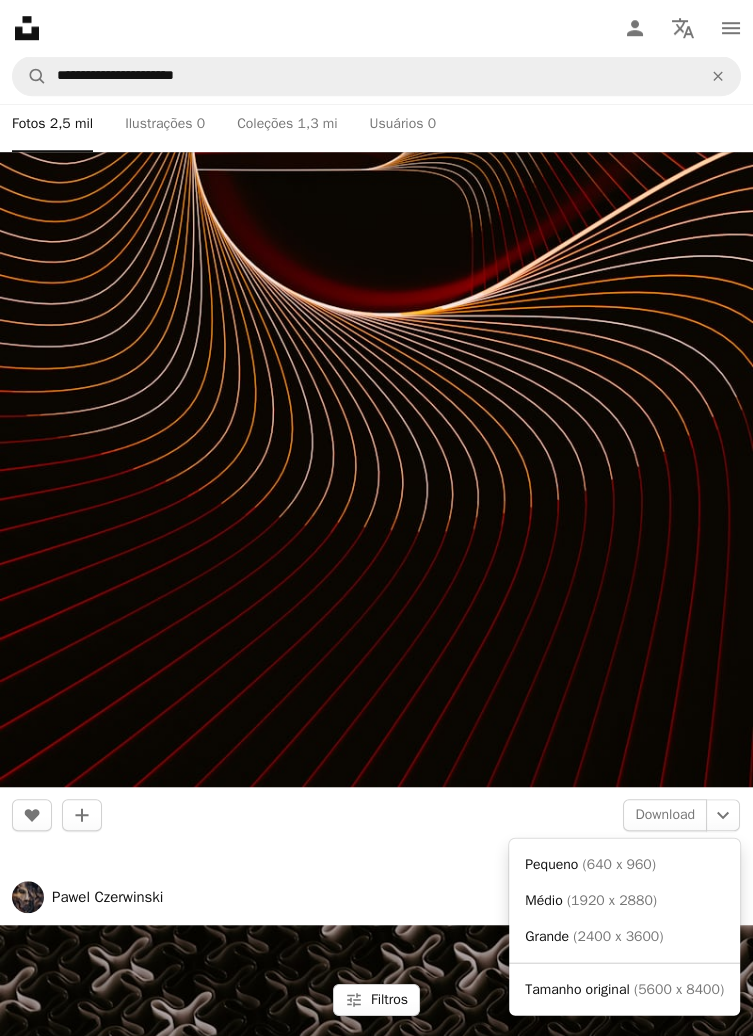 click on "( 5600 x 8400 )" at bounding box center [679, 988] 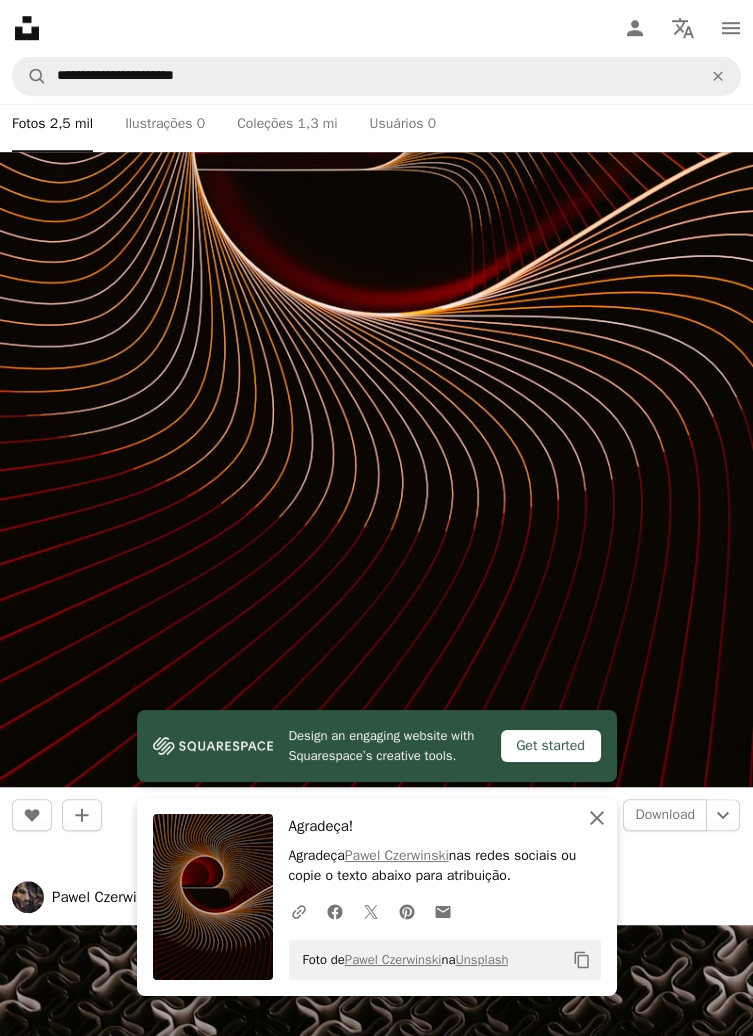 click on "An X shape" 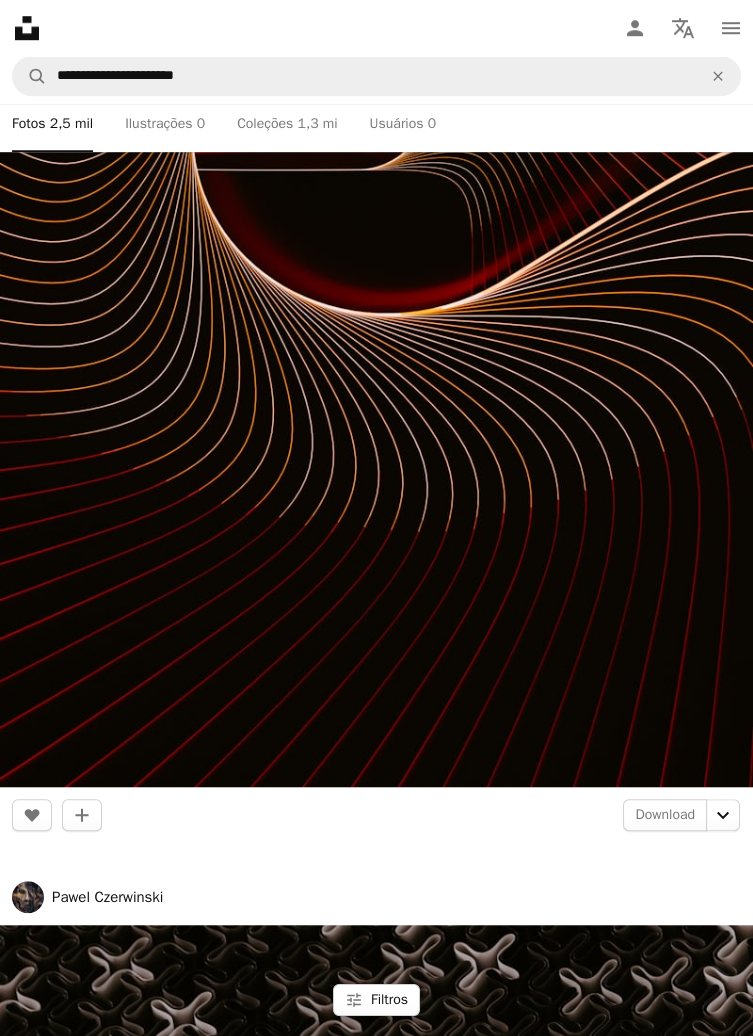 click on "Chevron down" 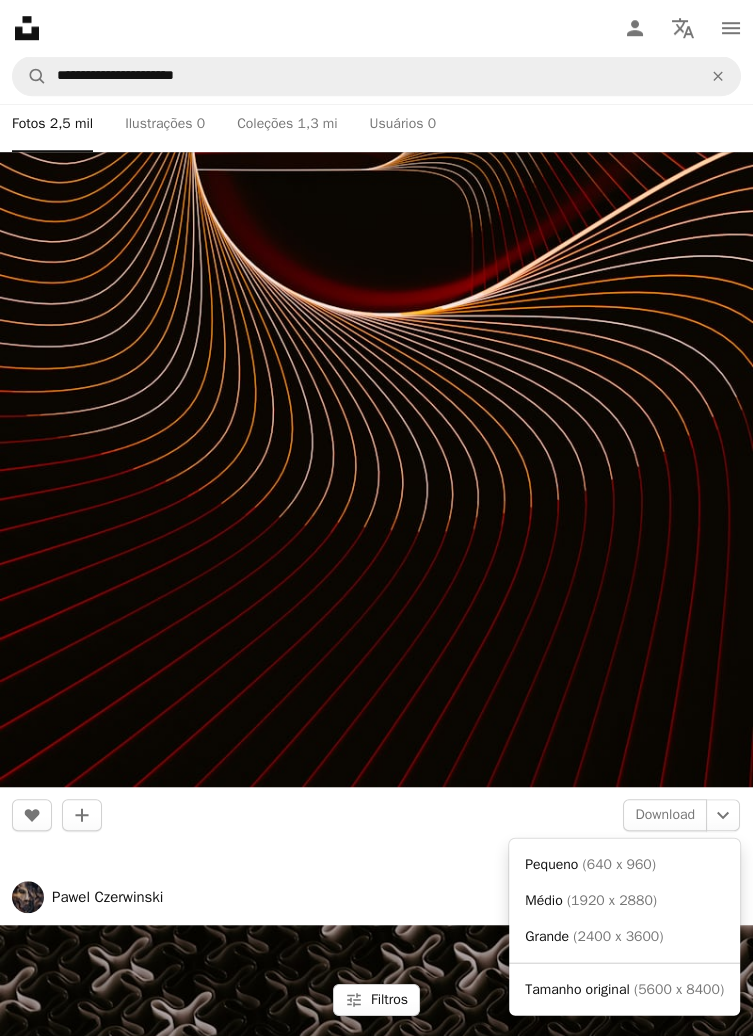 click on "( 2400 x 3600 )" at bounding box center (618, 935) 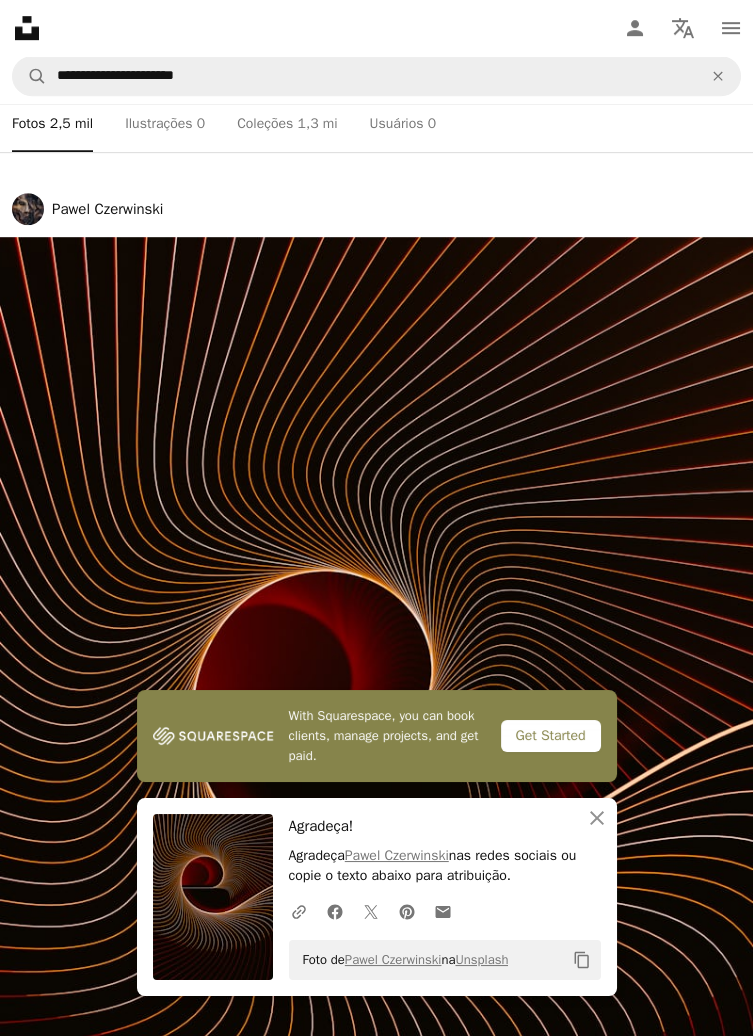 scroll, scrollTop: 2152, scrollLeft: 0, axis: vertical 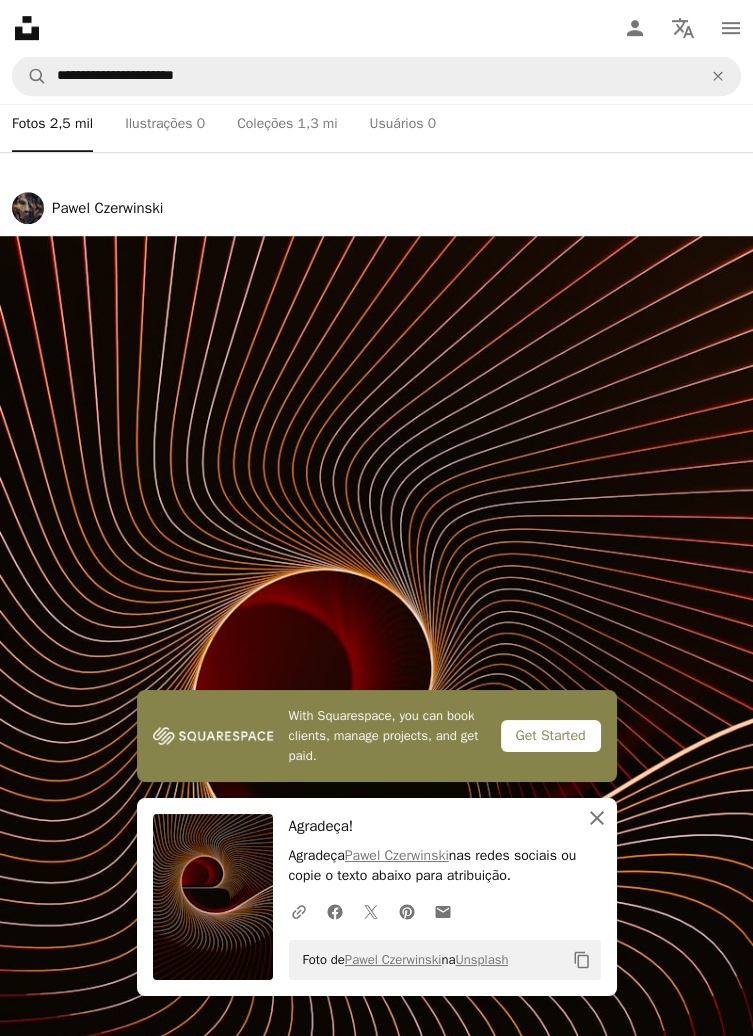 click on "An X shape" 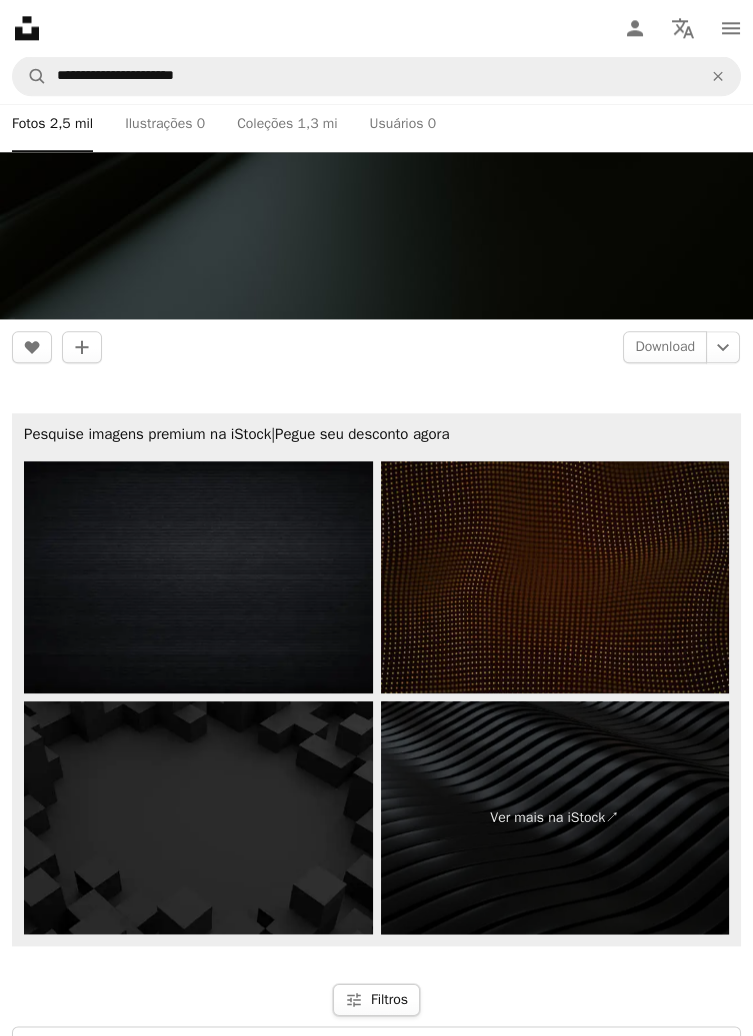 scroll, scrollTop: 17257, scrollLeft: 0, axis: vertical 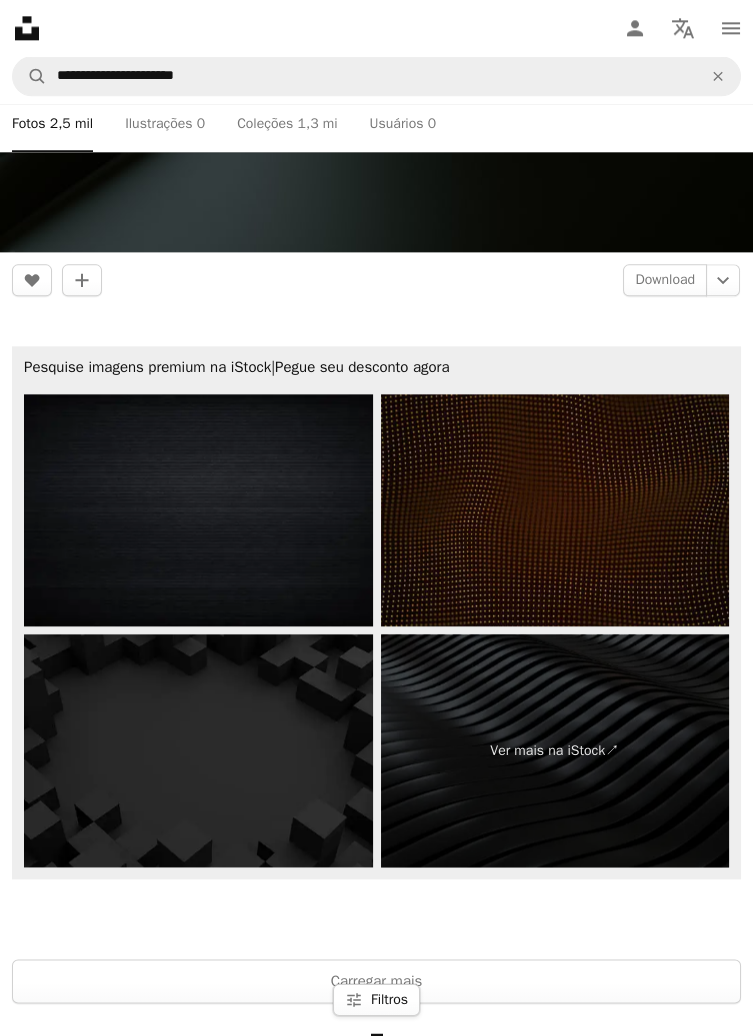 click on "Ver mais na iStock  ↗" at bounding box center (555, 750) 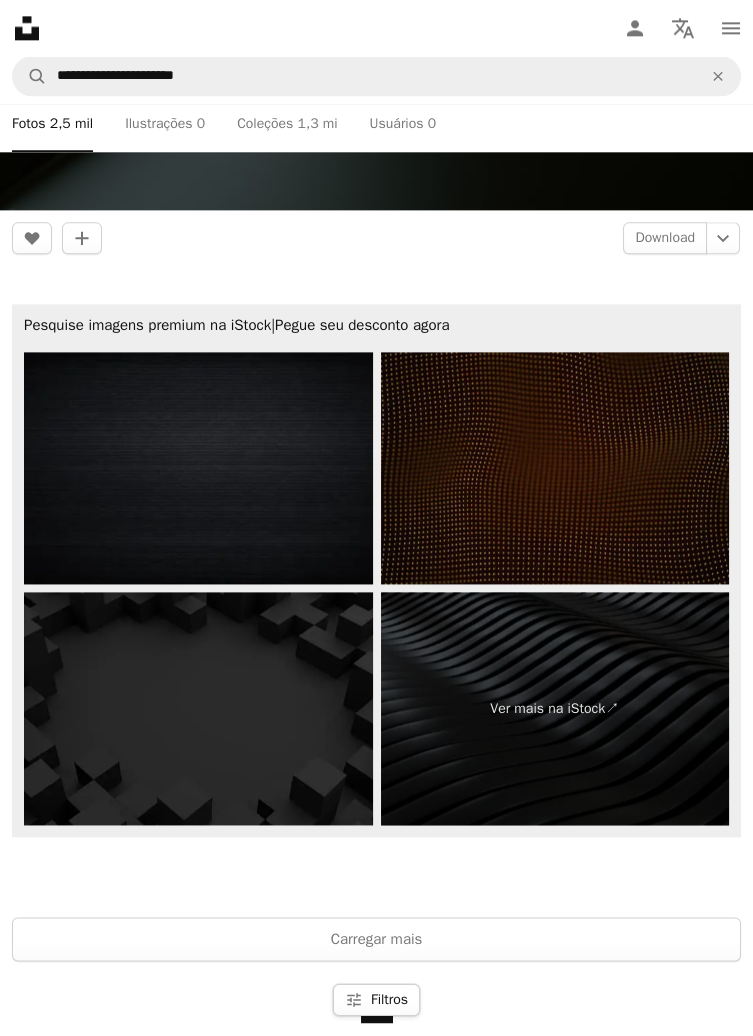 scroll, scrollTop: 17331, scrollLeft: 0, axis: vertical 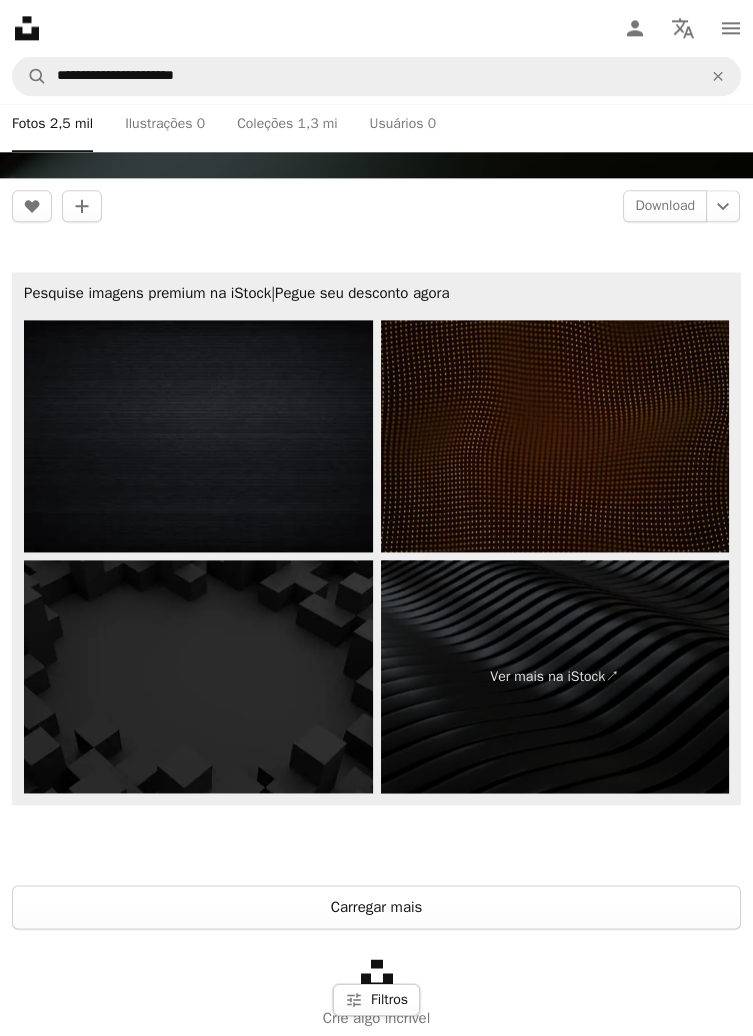 click on "Carregar mais" at bounding box center (376, 907) 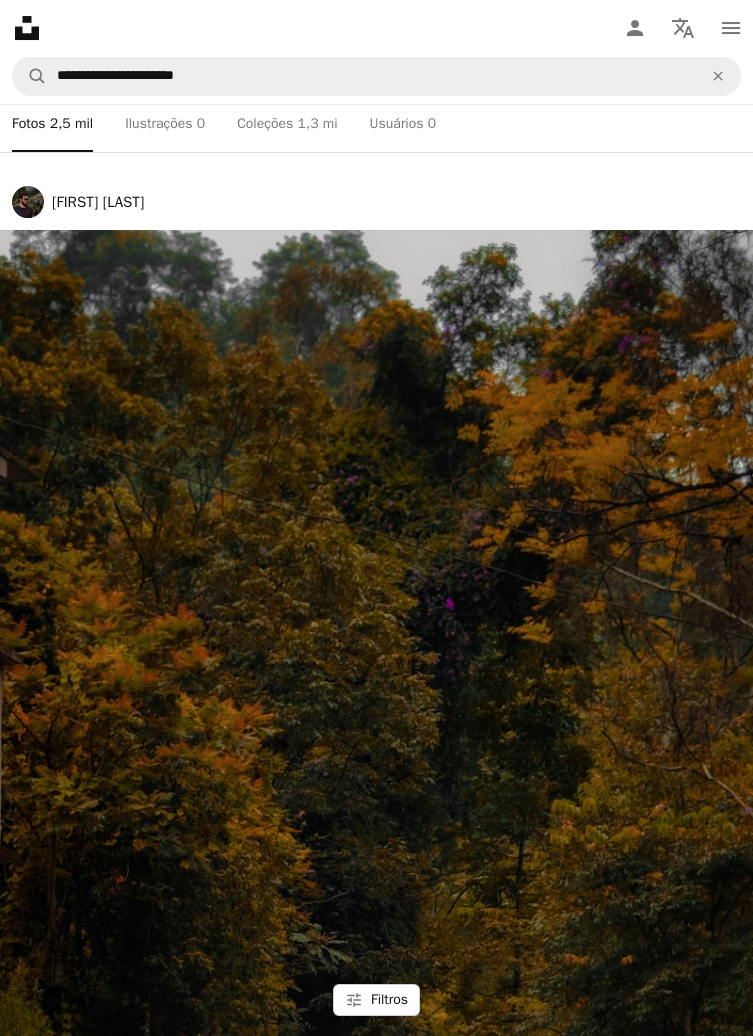 scroll, scrollTop: 26226, scrollLeft: 0, axis: vertical 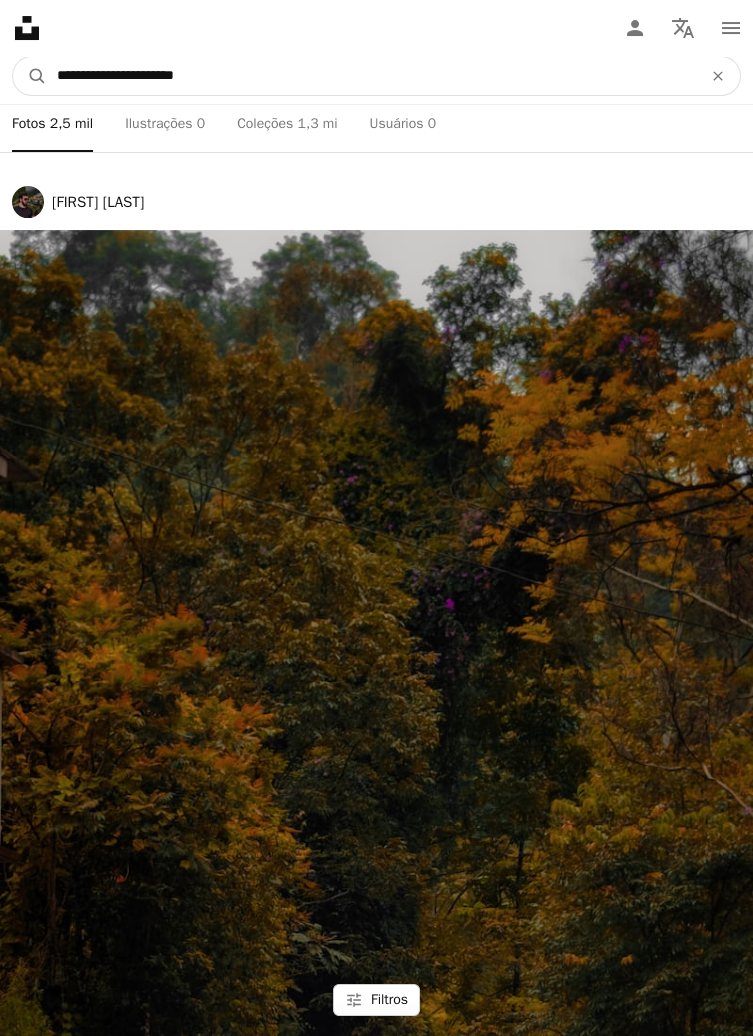 click on "**********" at bounding box center [371, 76] 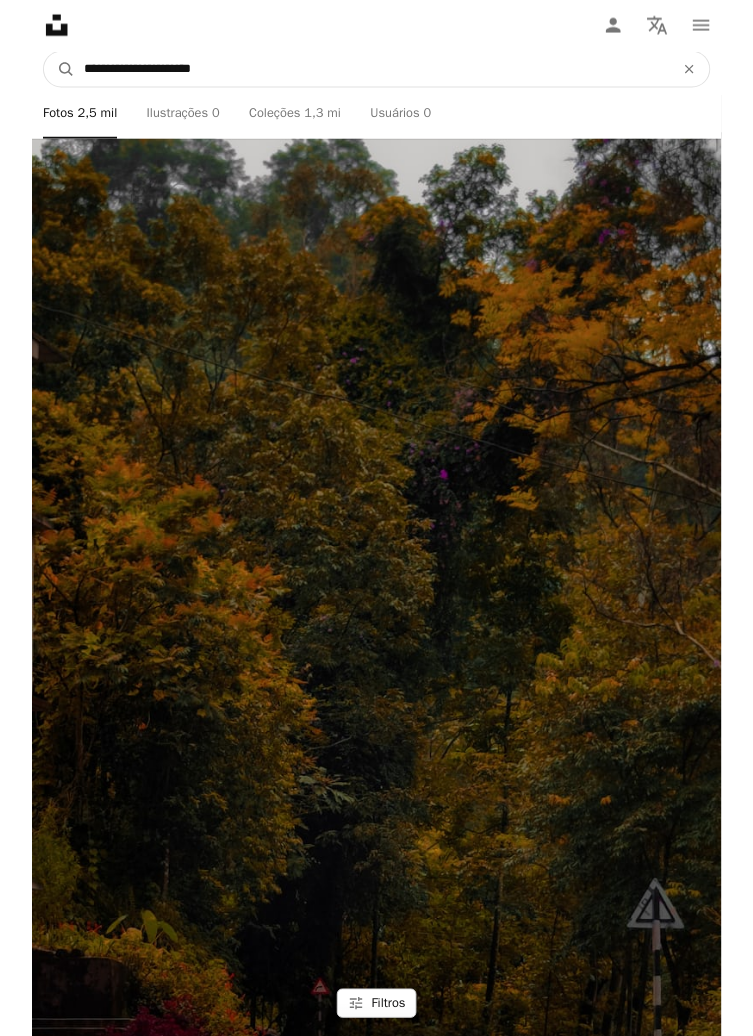 scroll, scrollTop: 26321, scrollLeft: 0, axis: vertical 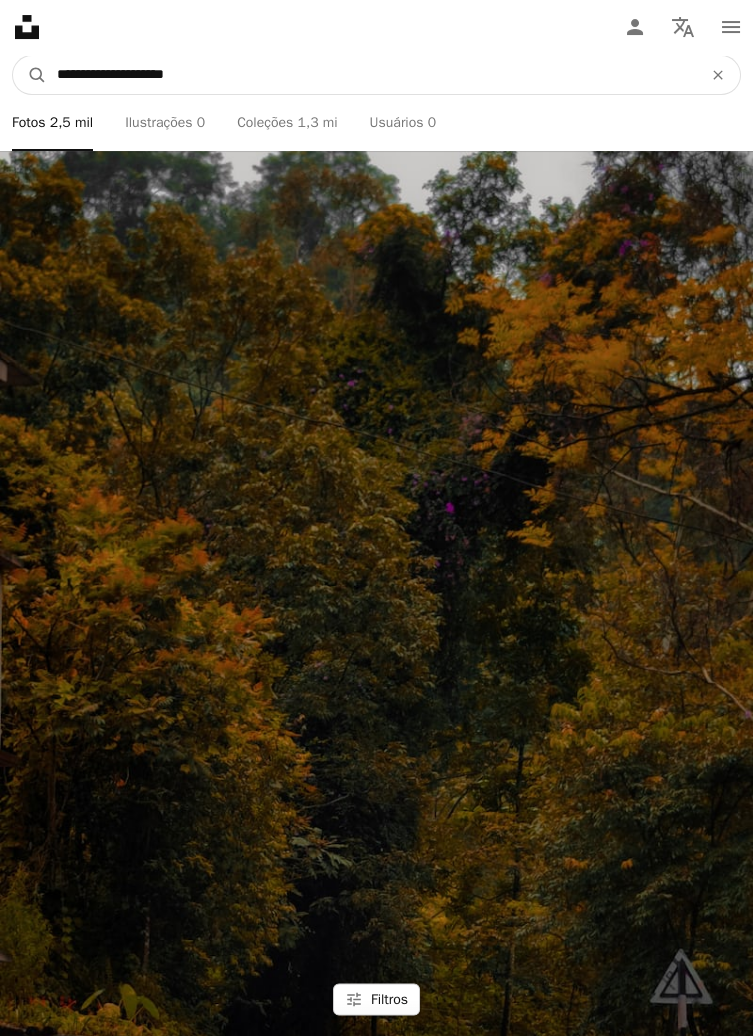 type on "**********" 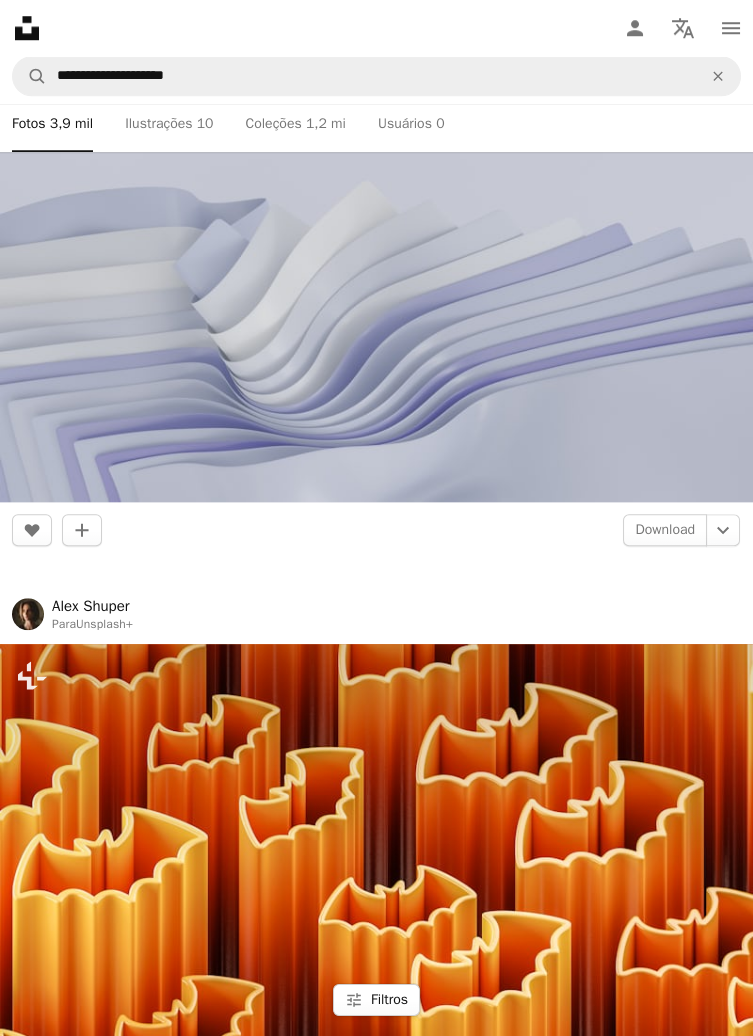 scroll, scrollTop: 3025, scrollLeft: 0, axis: vertical 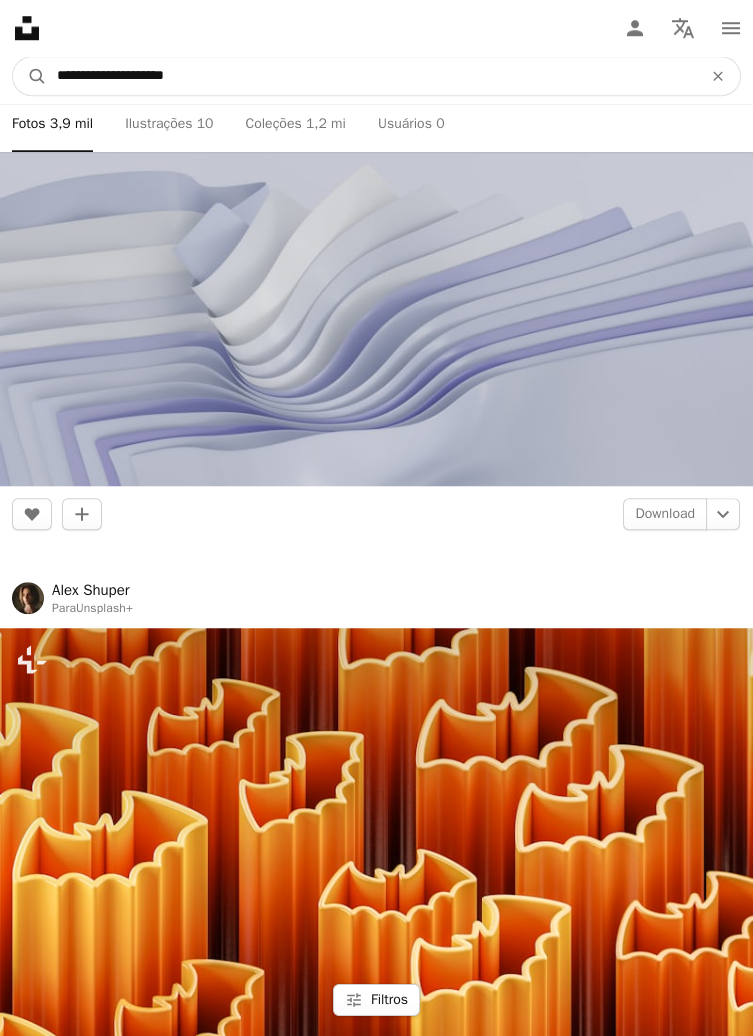 click on "**********" at bounding box center [371, 76] 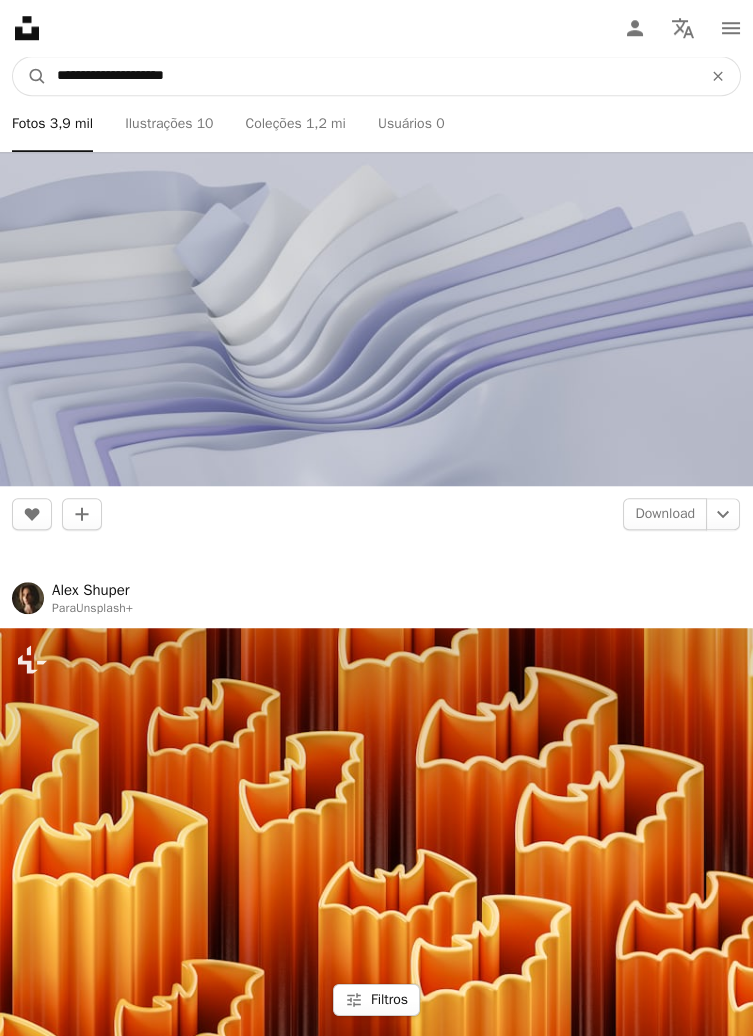 type on "**********" 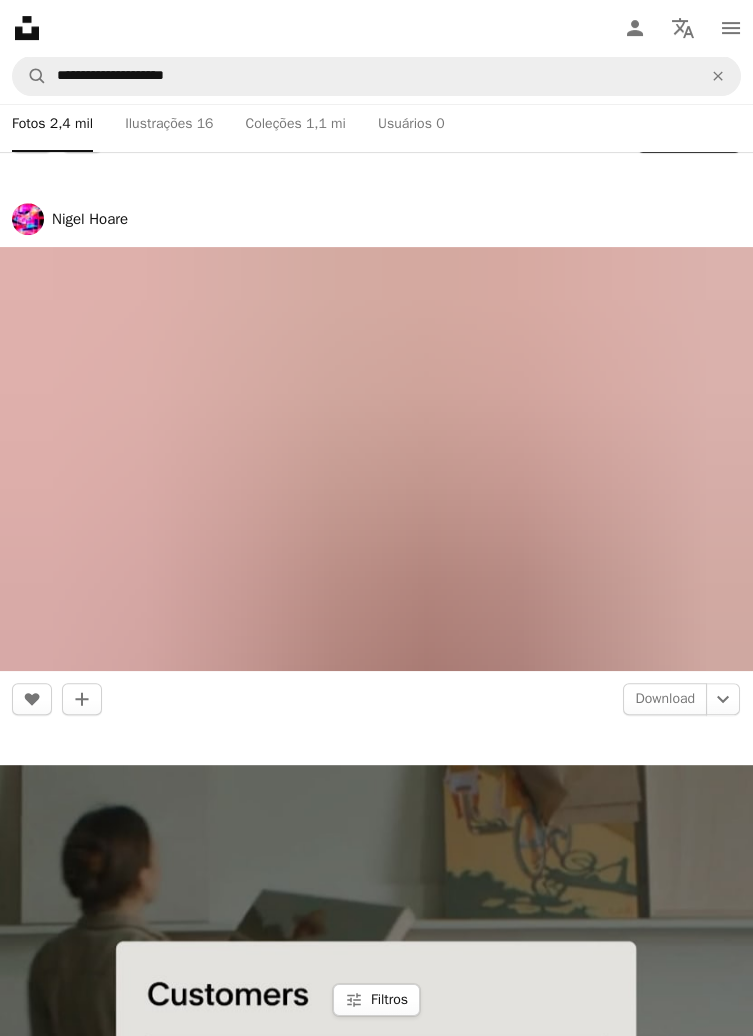scroll, scrollTop: 1543, scrollLeft: 0, axis: vertical 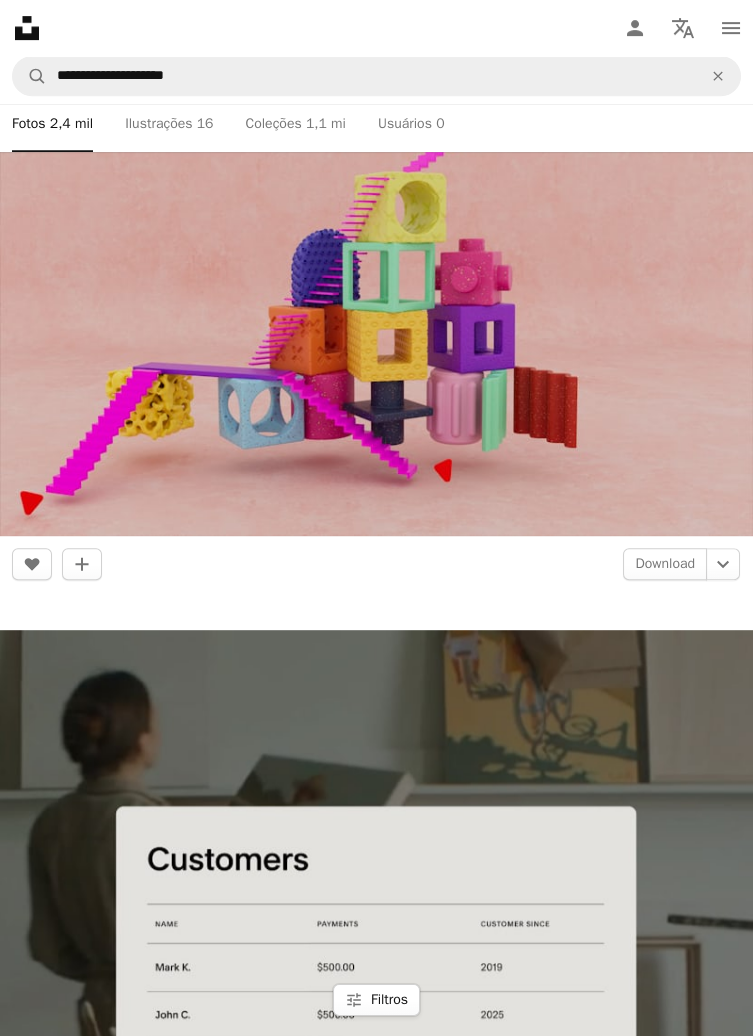 click at bounding box center (376, 1006) 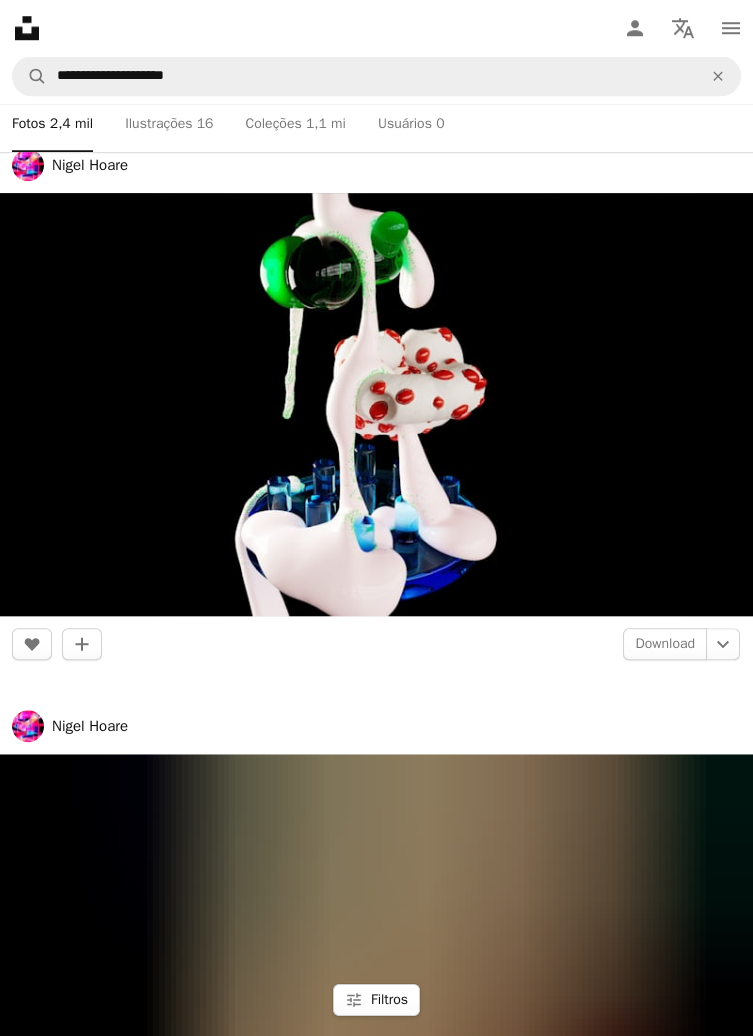 scroll, scrollTop: 2923, scrollLeft: 0, axis: vertical 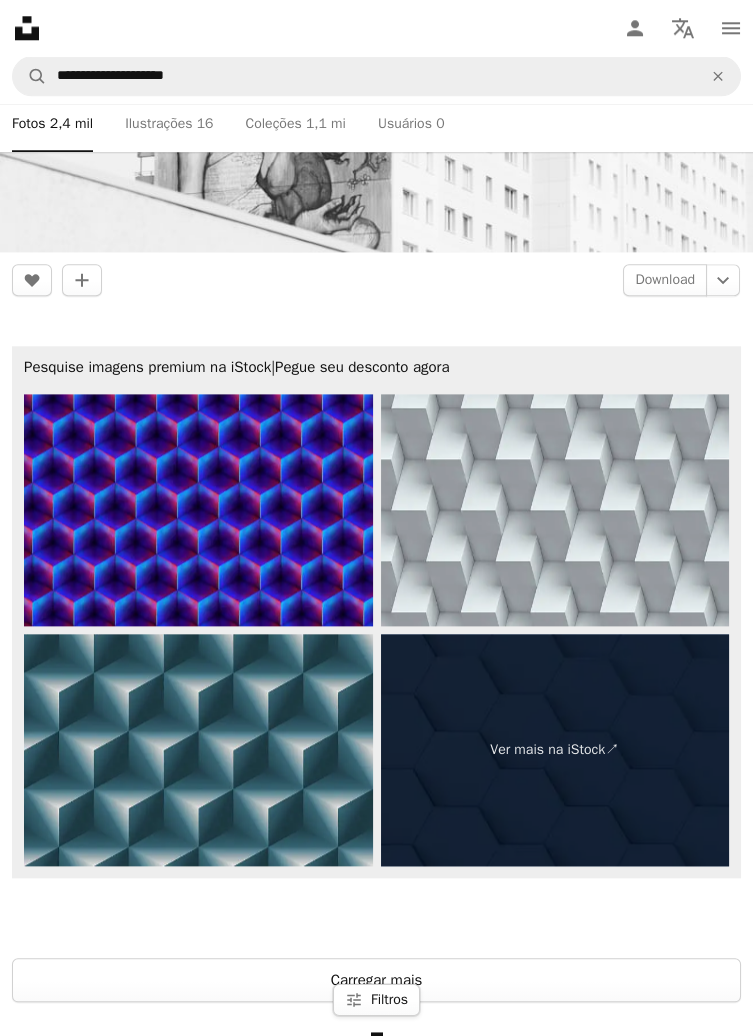 click on "Carregar mais" at bounding box center (376, 980) 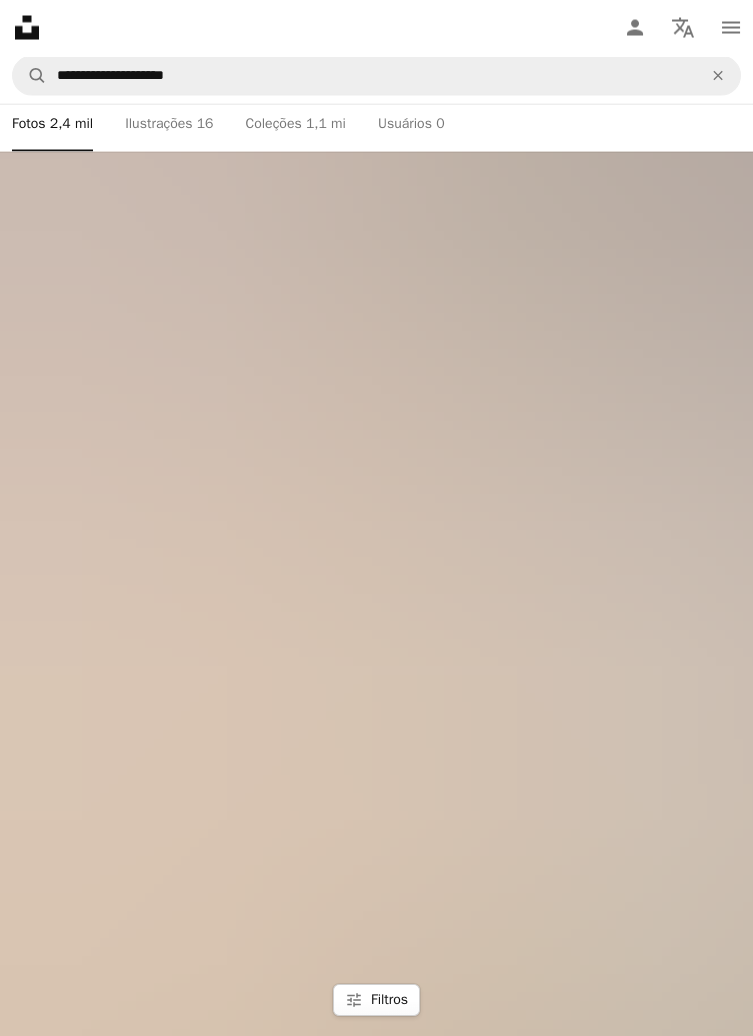 scroll, scrollTop: 19421, scrollLeft: 0, axis: vertical 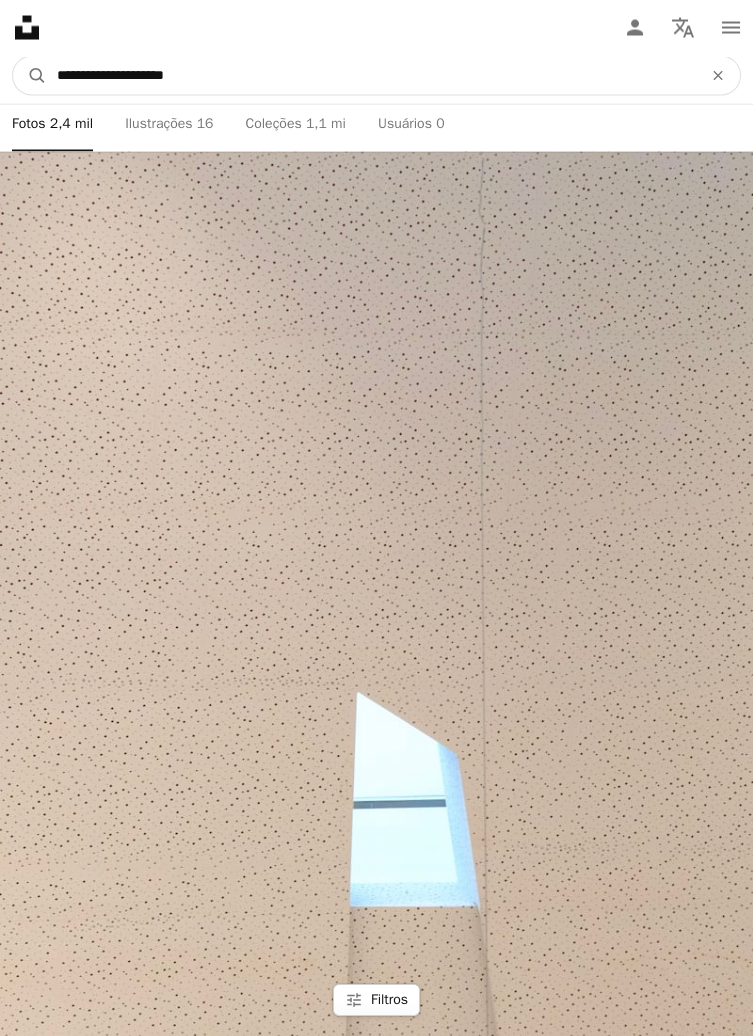 click on "**********" at bounding box center [371, 76] 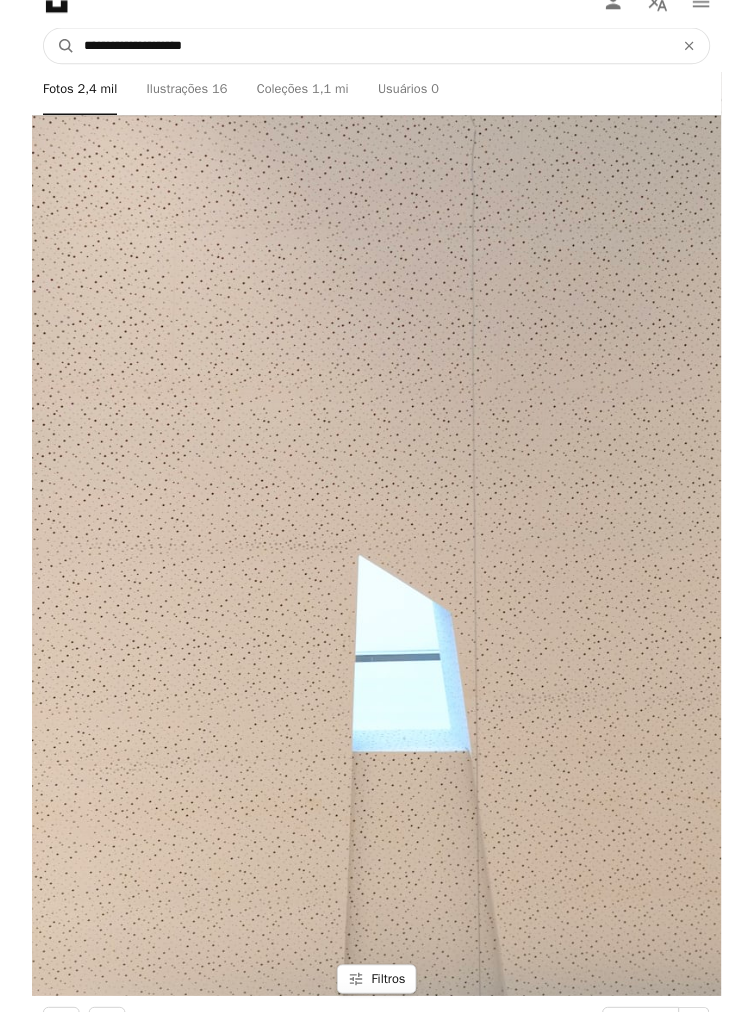 scroll, scrollTop: 19479, scrollLeft: 0, axis: vertical 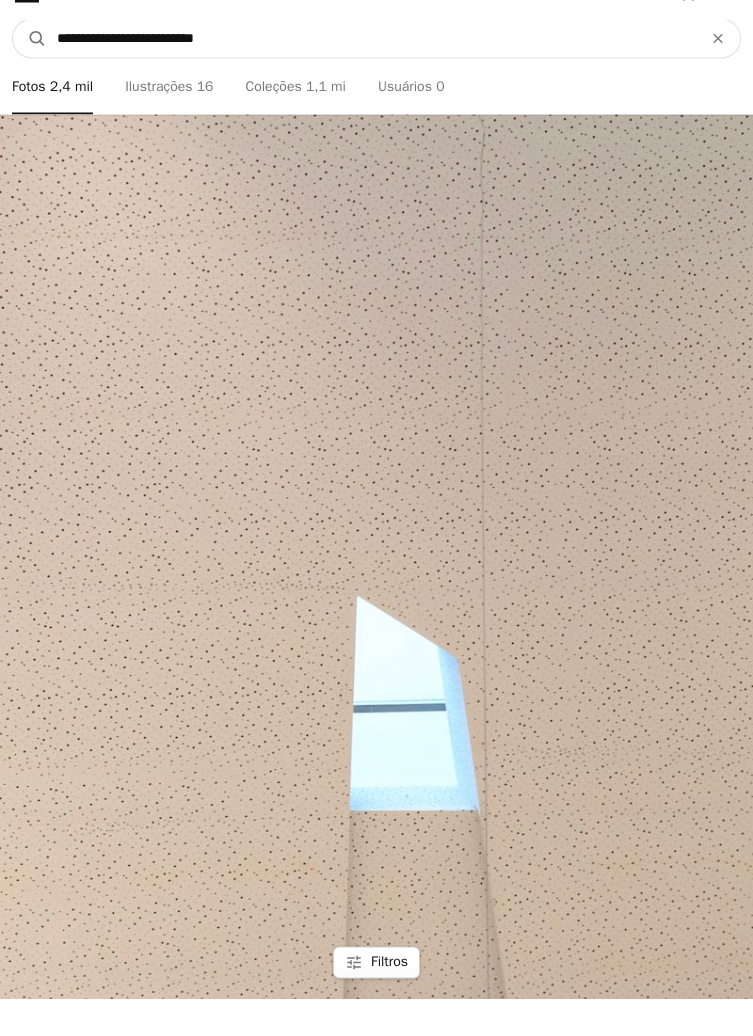 type on "**********" 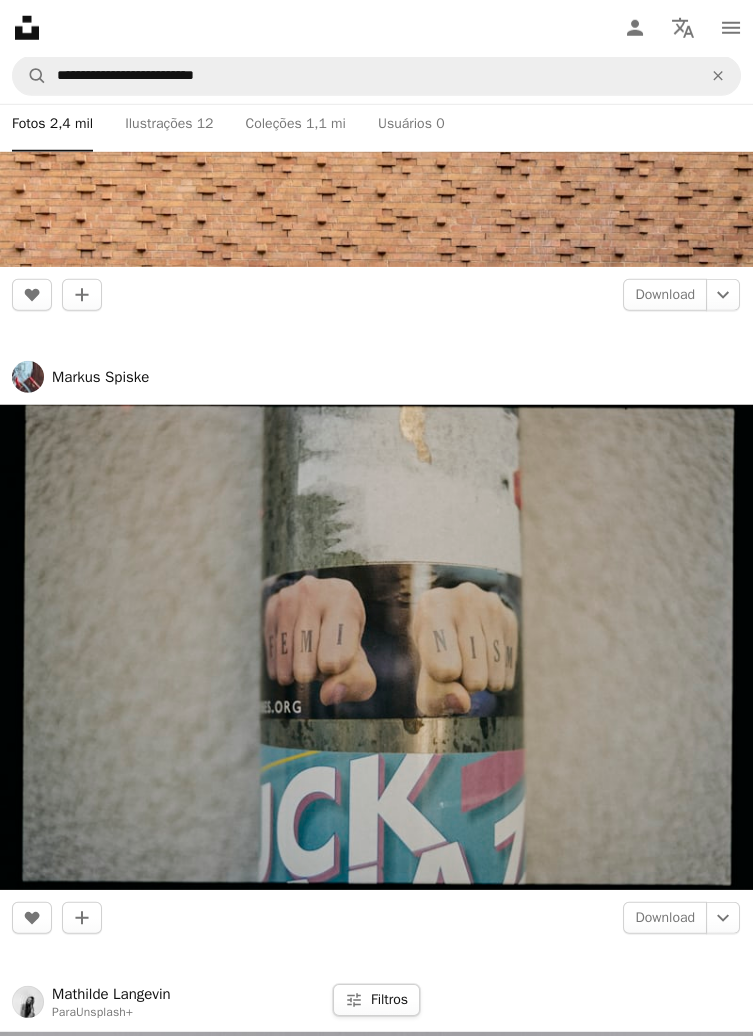 scroll, scrollTop: 9698, scrollLeft: 0, axis: vertical 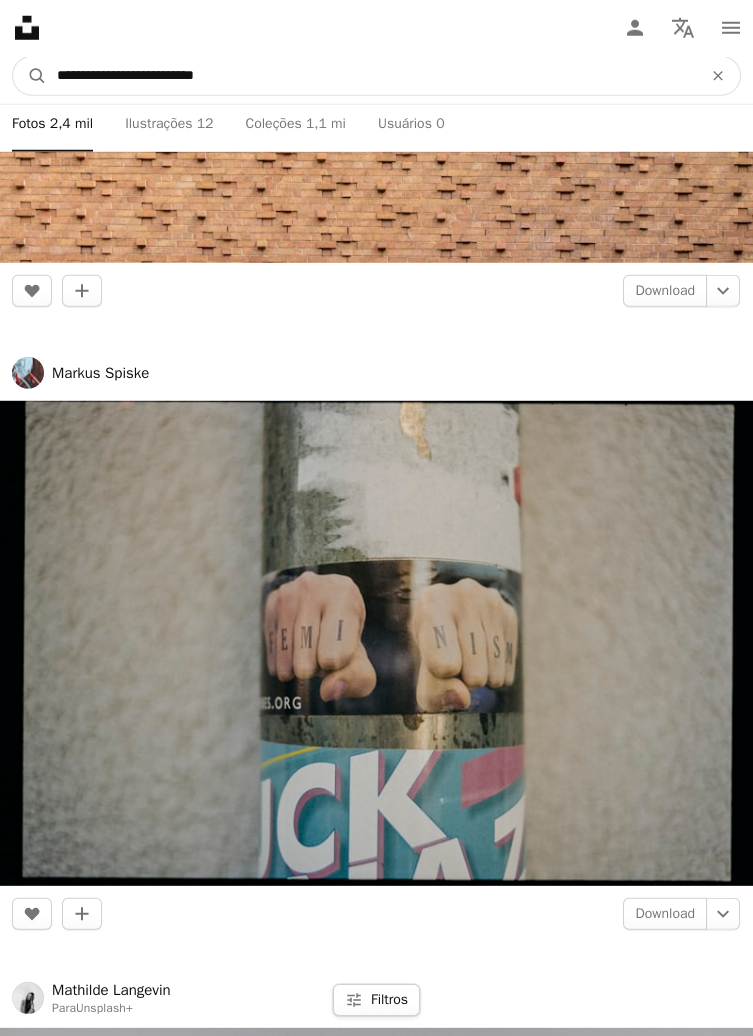 click on "**********" at bounding box center [371, 76] 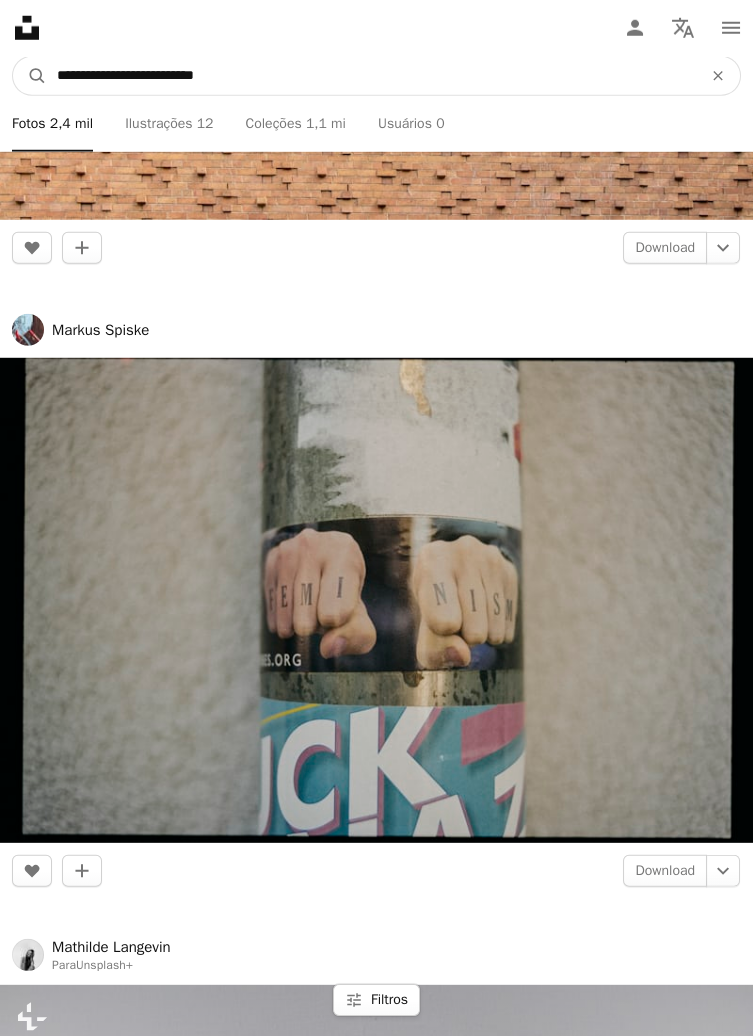 scroll, scrollTop: 9767, scrollLeft: 0, axis: vertical 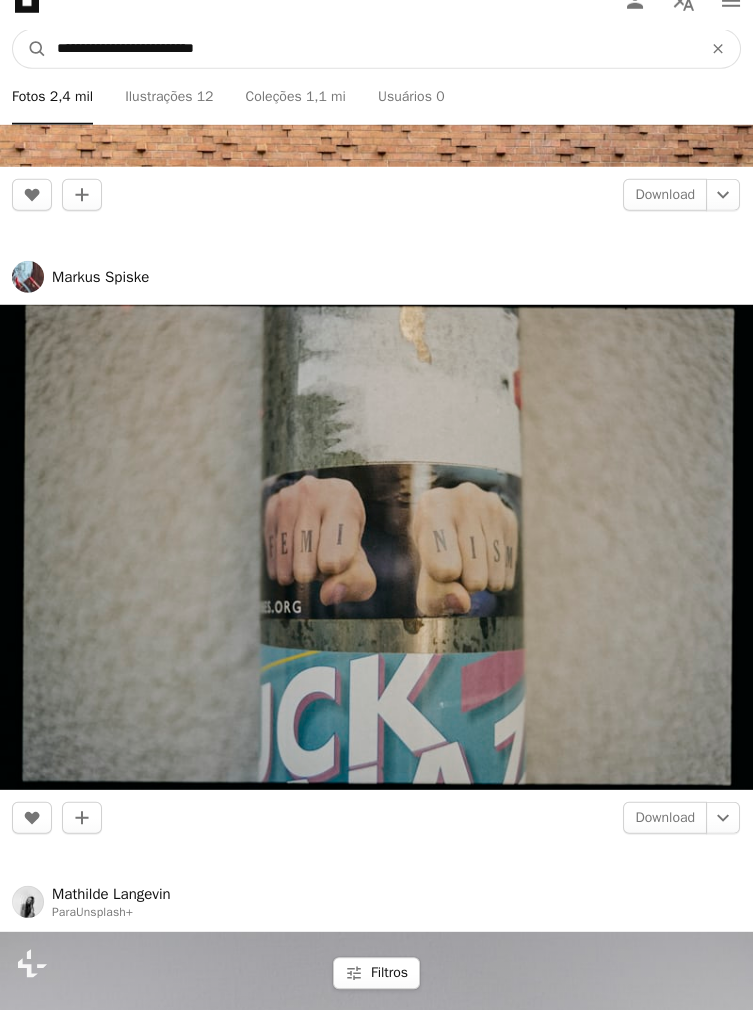 click on "**********" at bounding box center (371, 76) 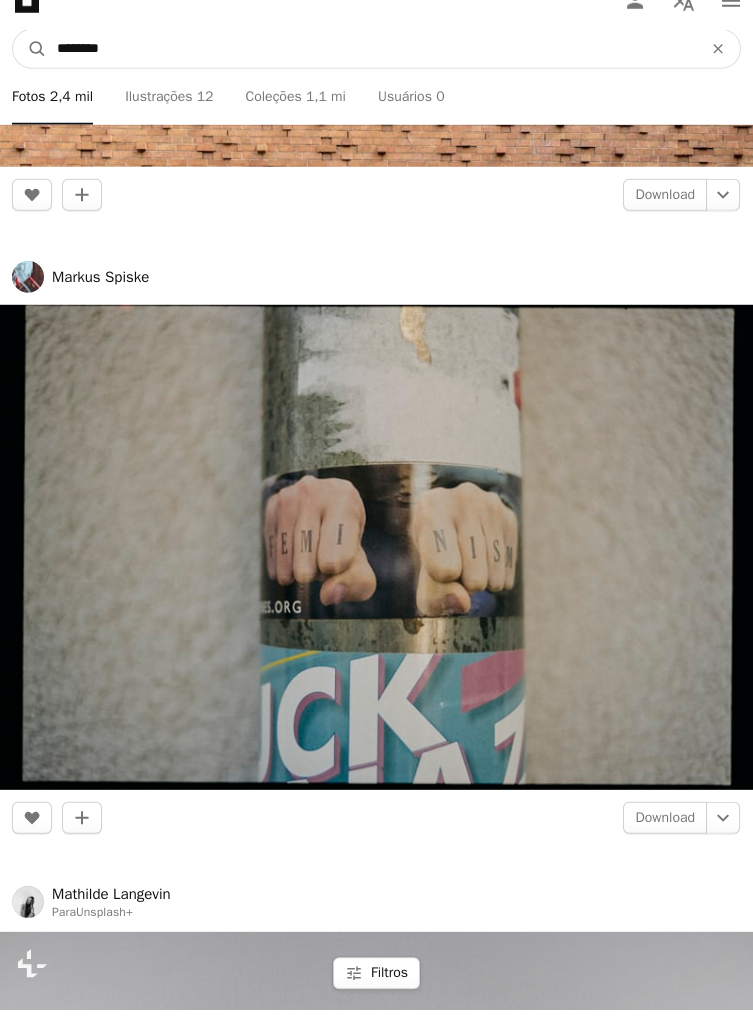 type on "********" 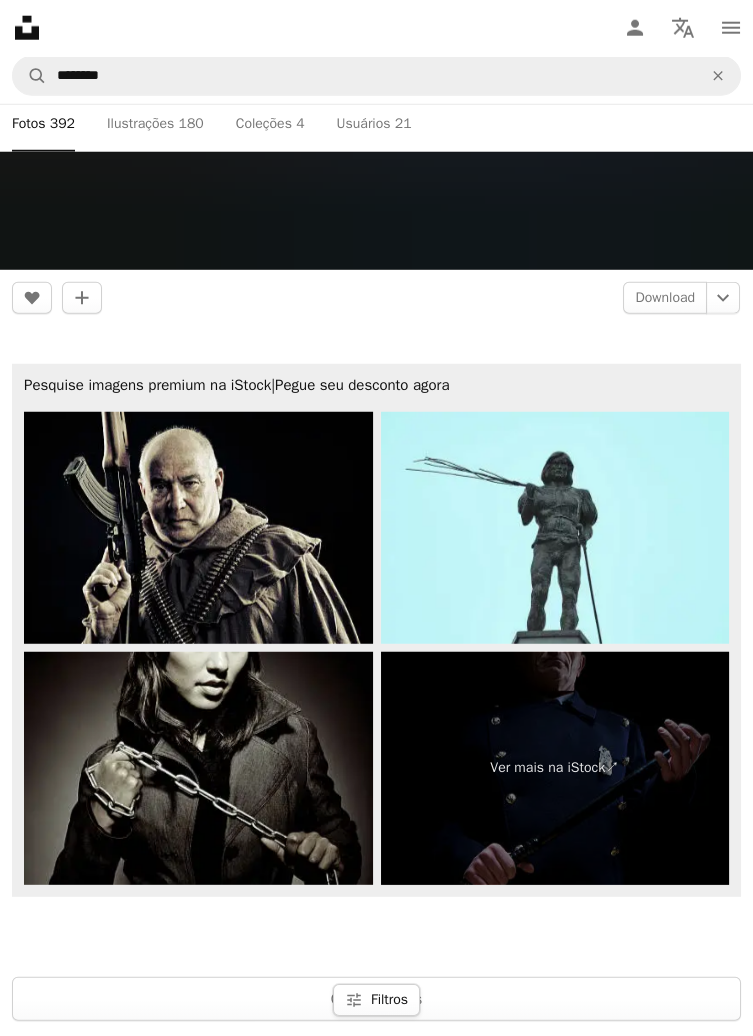 scroll, scrollTop: 21882, scrollLeft: 0, axis: vertical 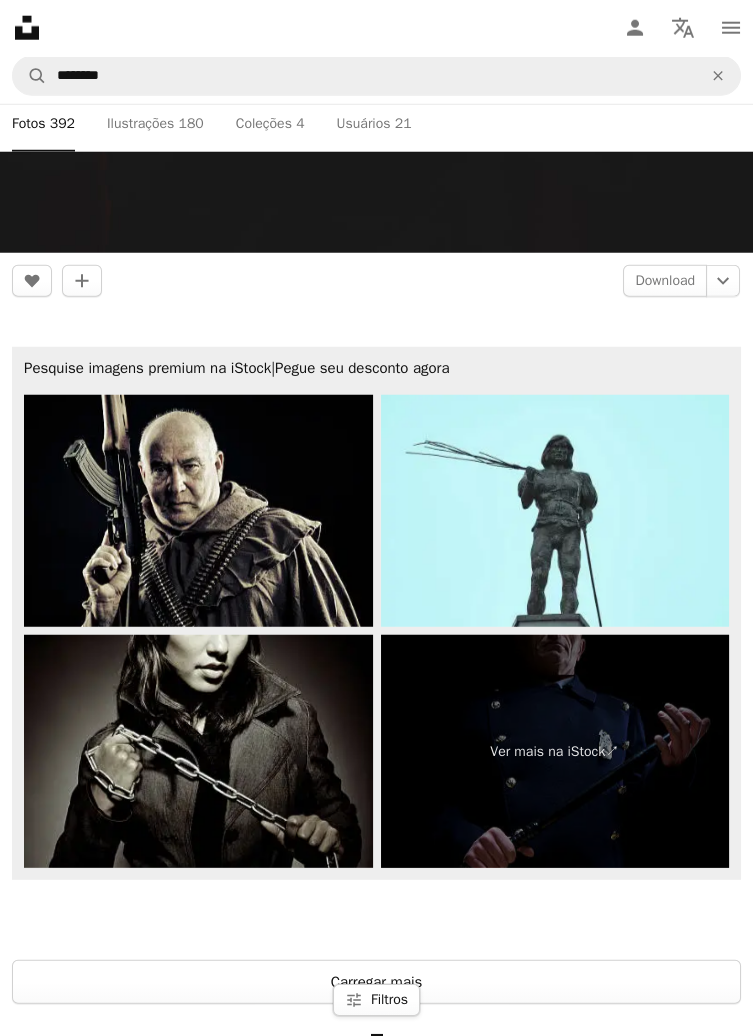 click on "Carregar mais" at bounding box center [376, 982] 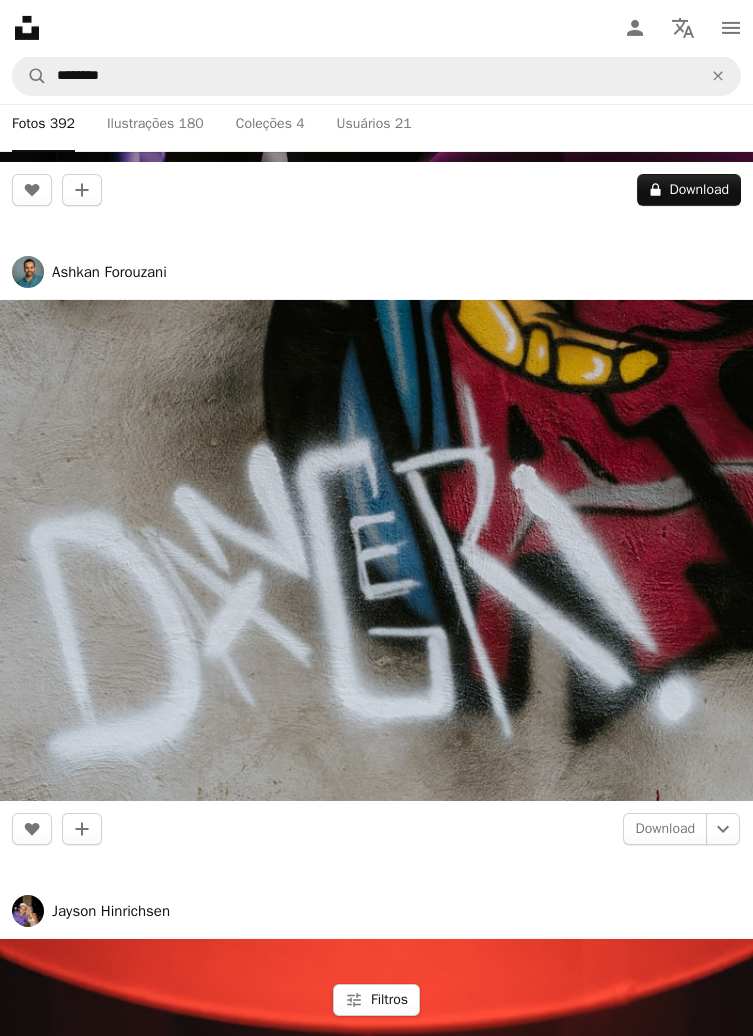 scroll, scrollTop: 62678, scrollLeft: 0, axis: vertical 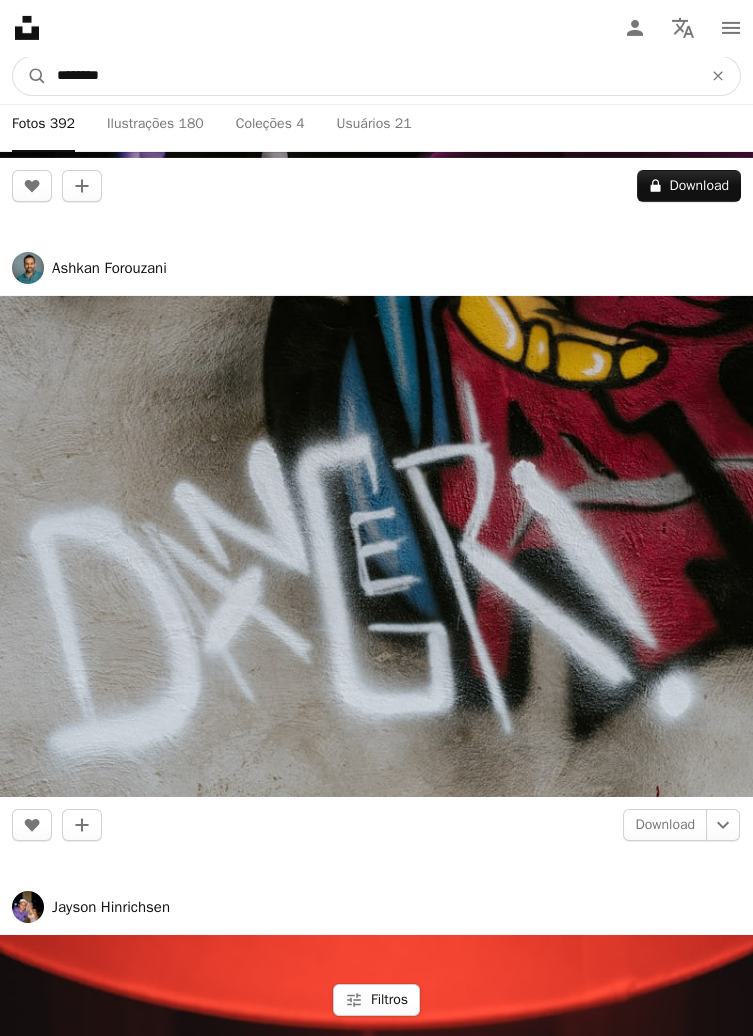 click on "********" at bounding box center (371, 76) 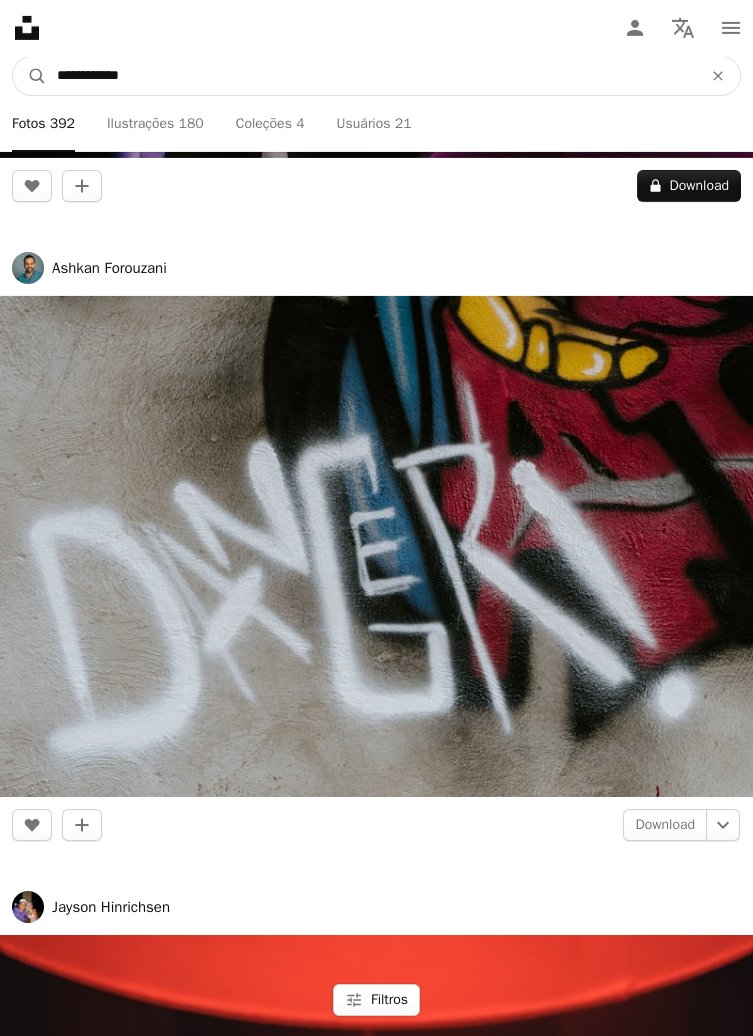 type on "**********" 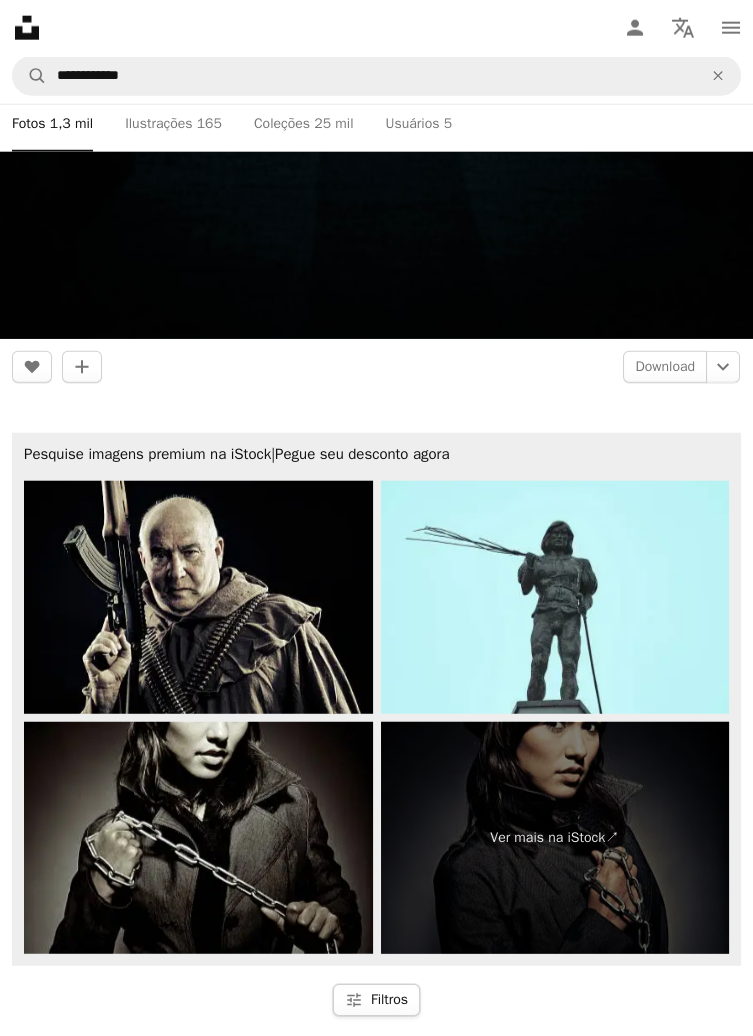 scroll, scrollTop: 21526, scrollLeft: 0, axis: vertical 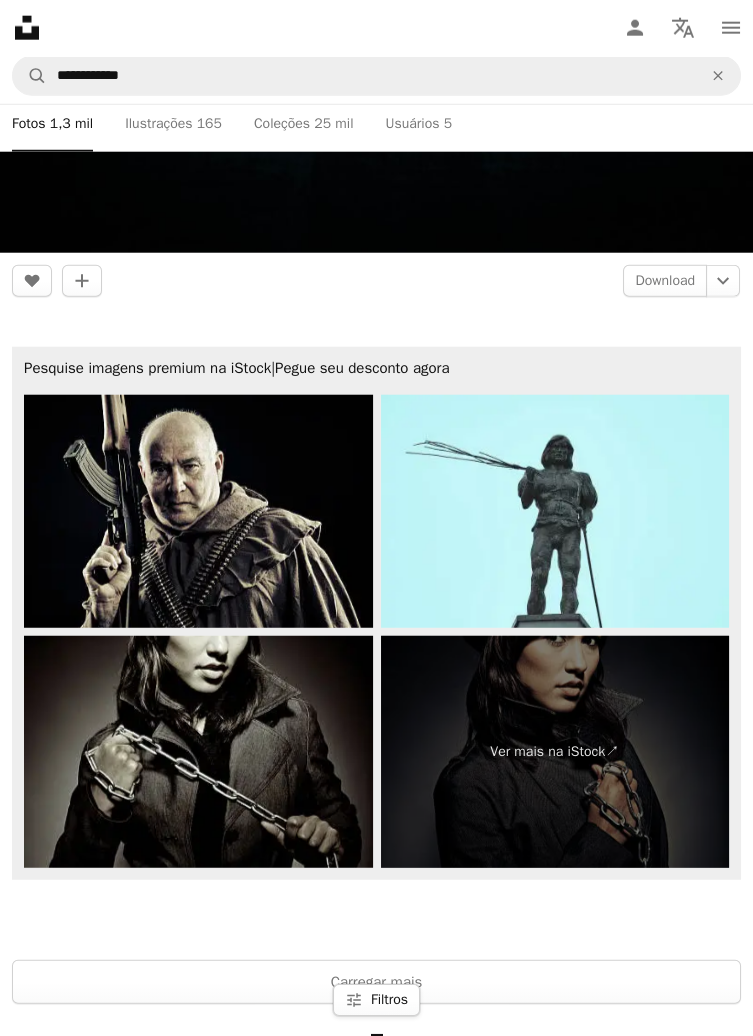 click at bounding box center [198, 511] 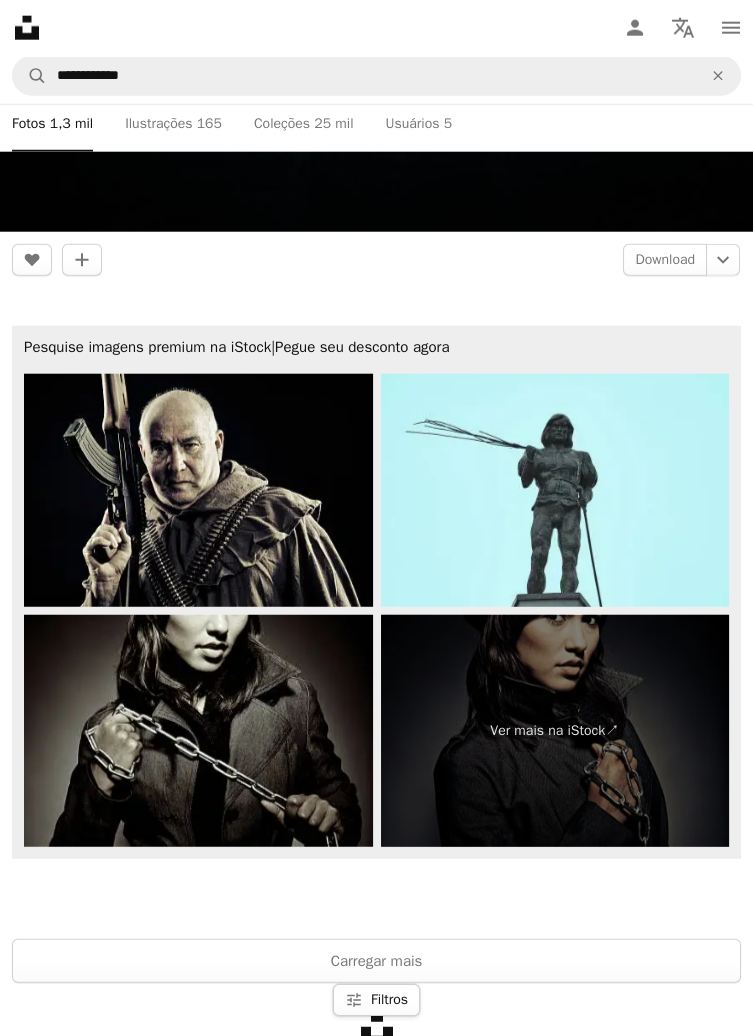 scroll, scrollTop: 21595, scrollLeft: 0, axis: vertical 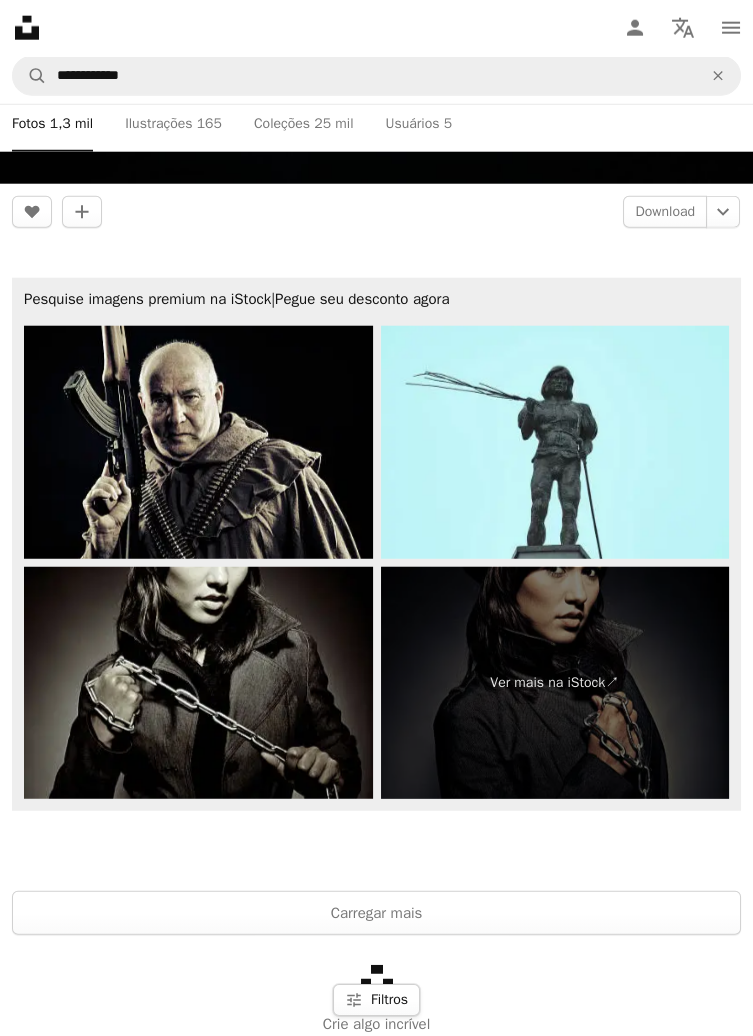 click at bounding box center [198, 683] 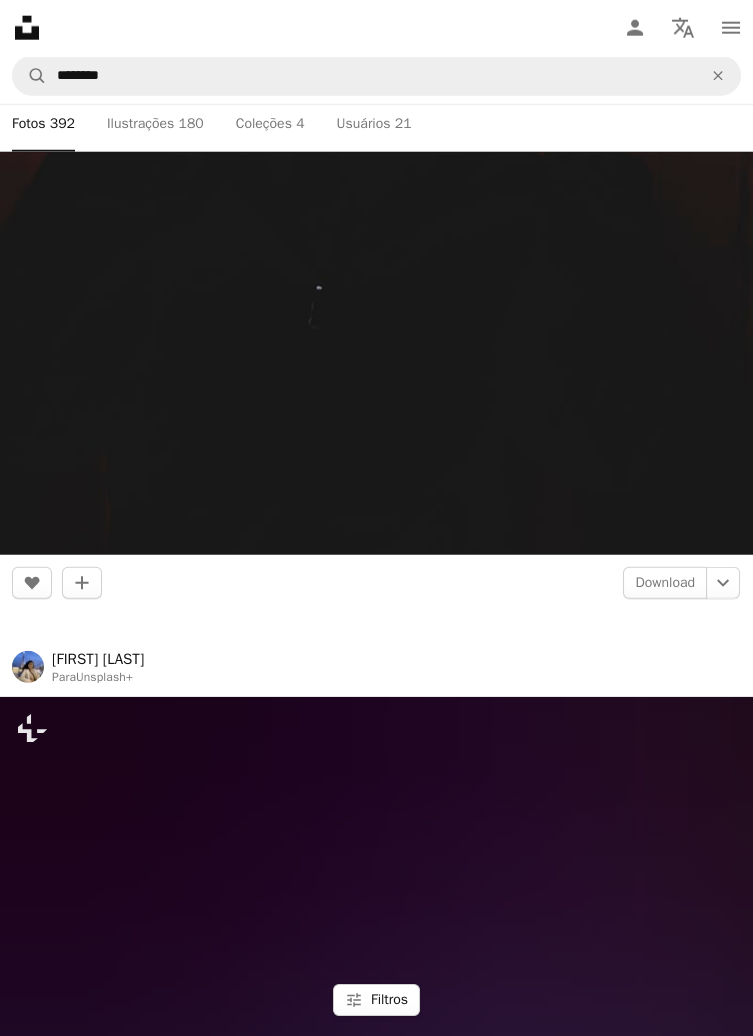 scroll, scrollTop: 62632, scrollLeft: 0, axis: vertical 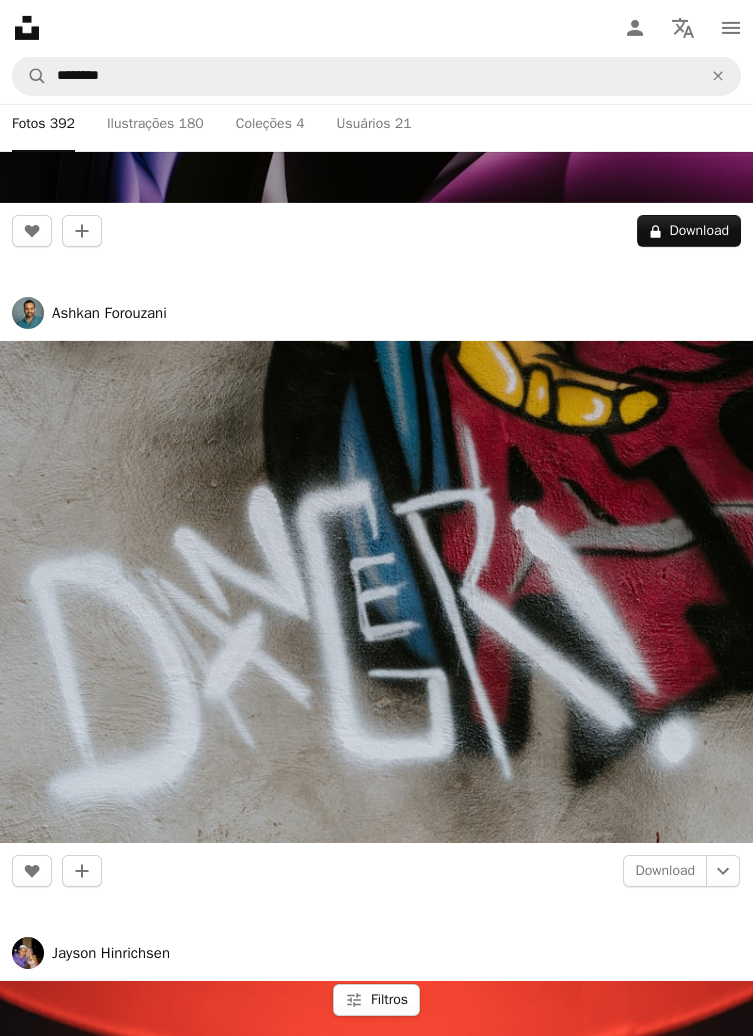 click at bounding box center [376, 592] 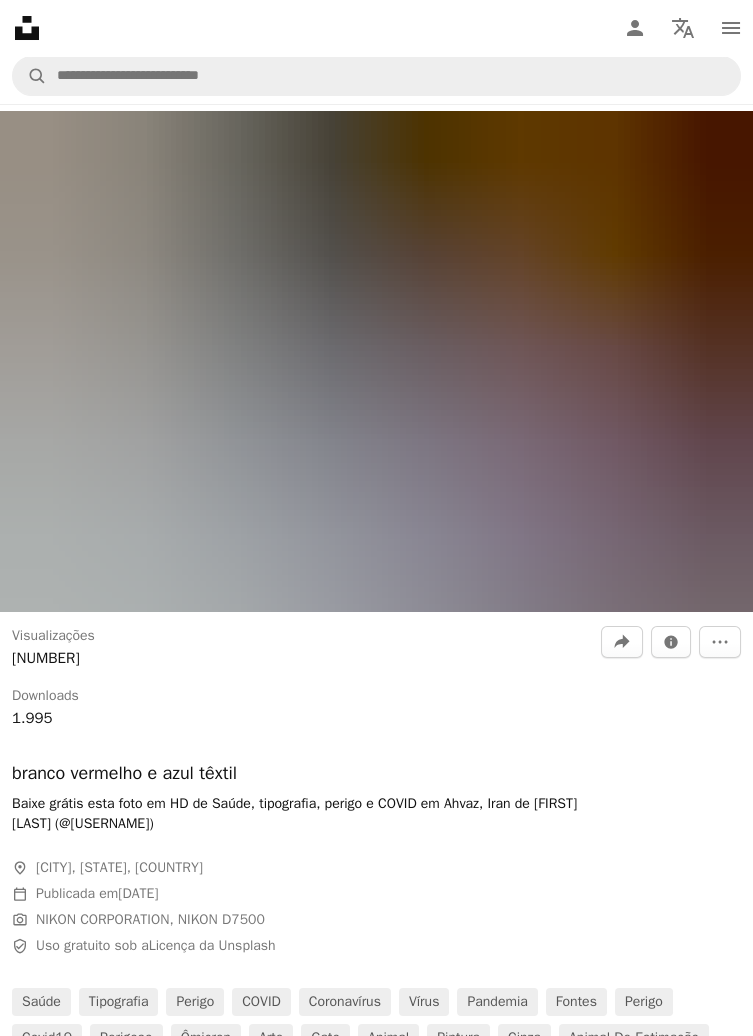 scroll, scrollTop: 82, scrollLeft: 0, axis: vertical 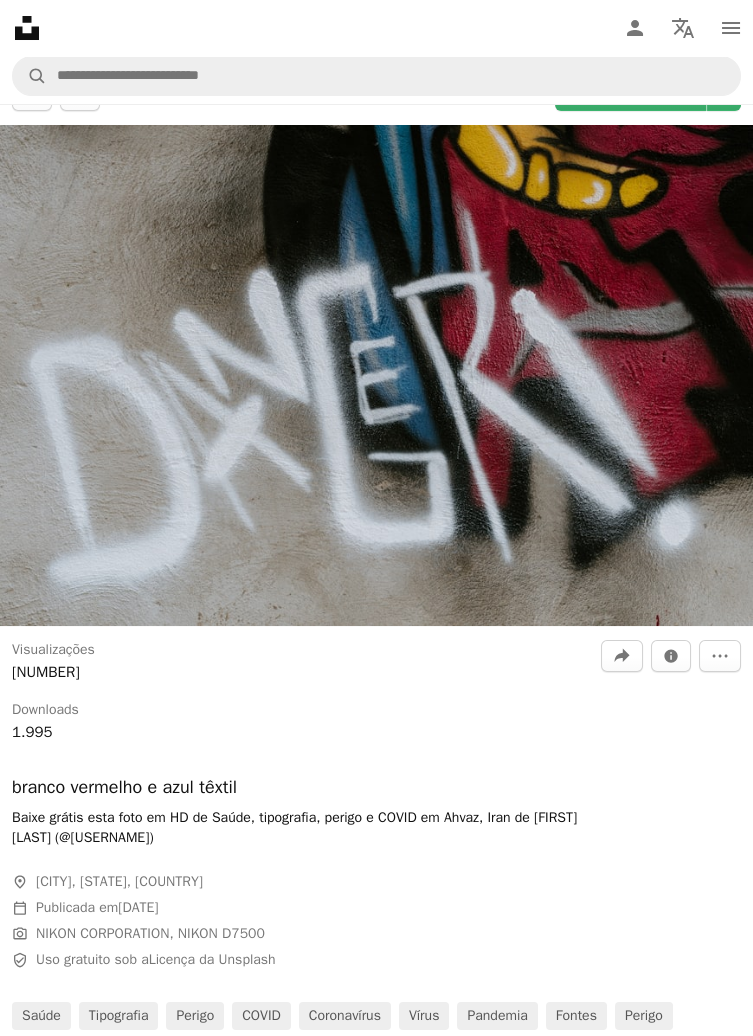 click at bounding box center [376, 375] 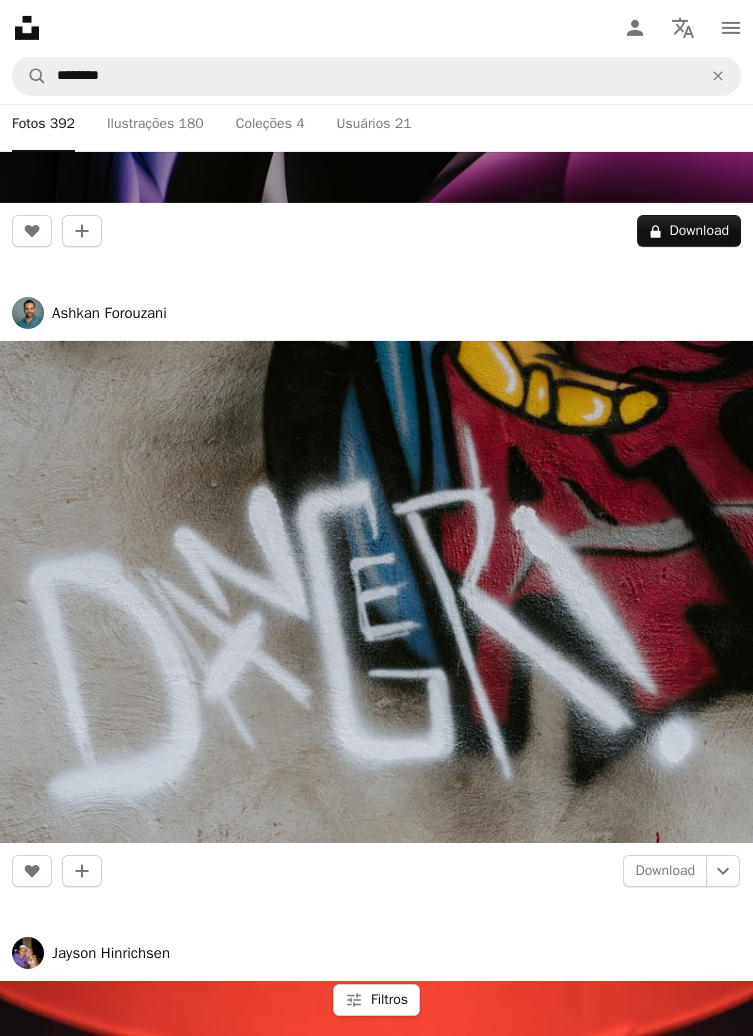 scroll, scrollTop: 62586, scrollLeft: 0, axis: vertical 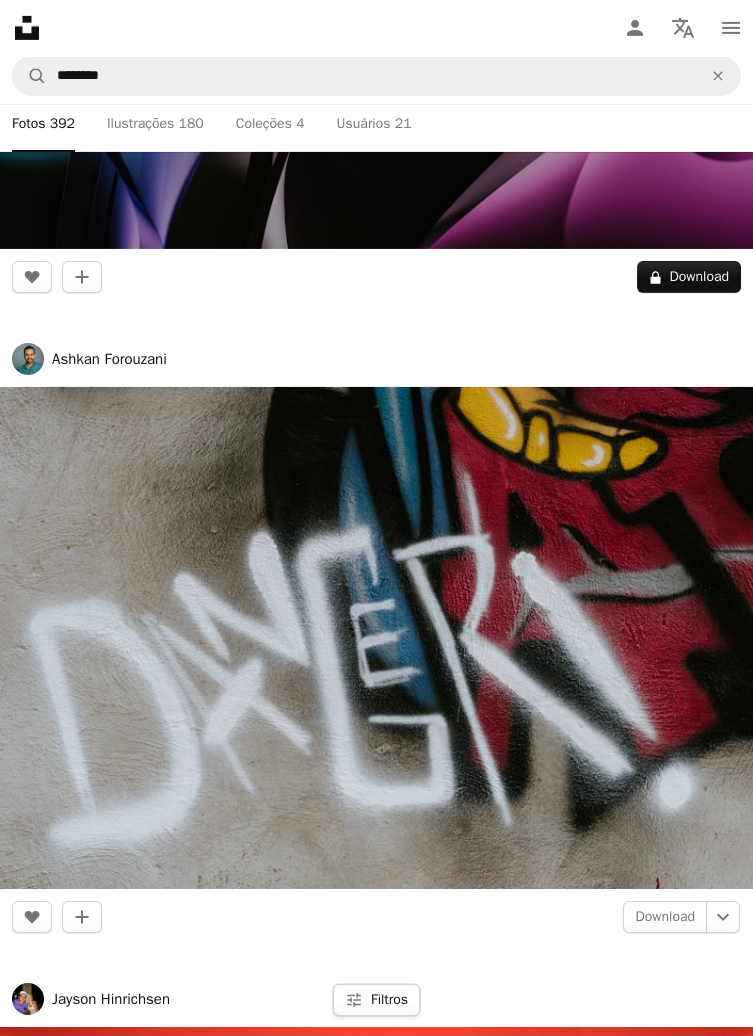 click on "Unsplash logo Página inicial da Unsplash" 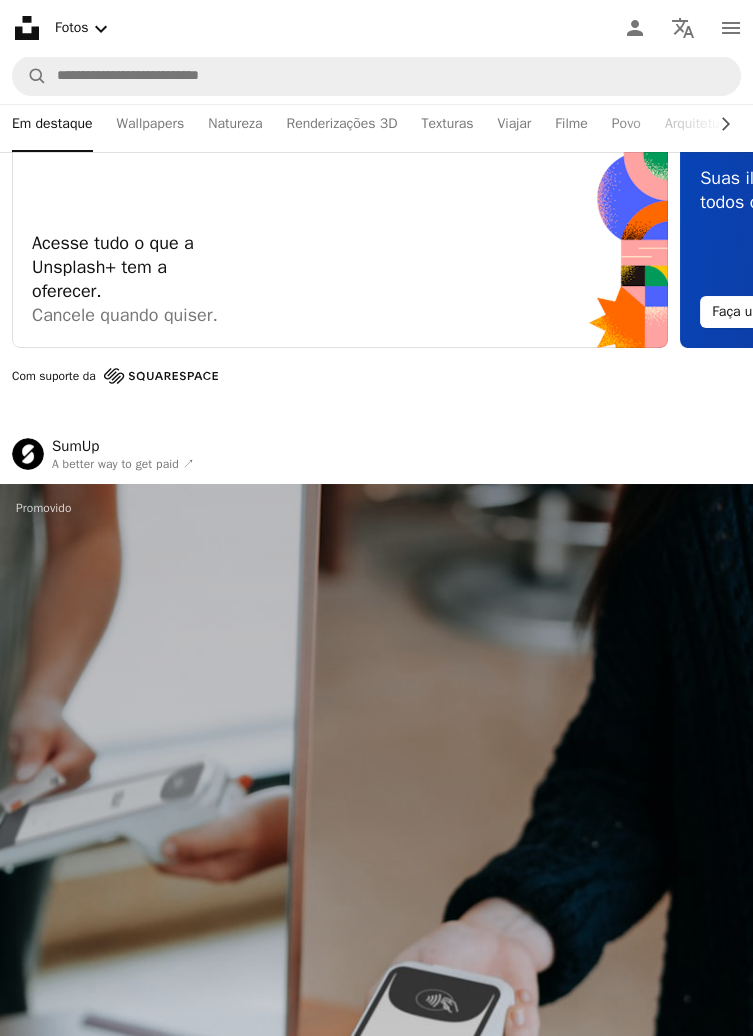 scroll, scrollTop: 0, scrollLeft: 0, axis: both 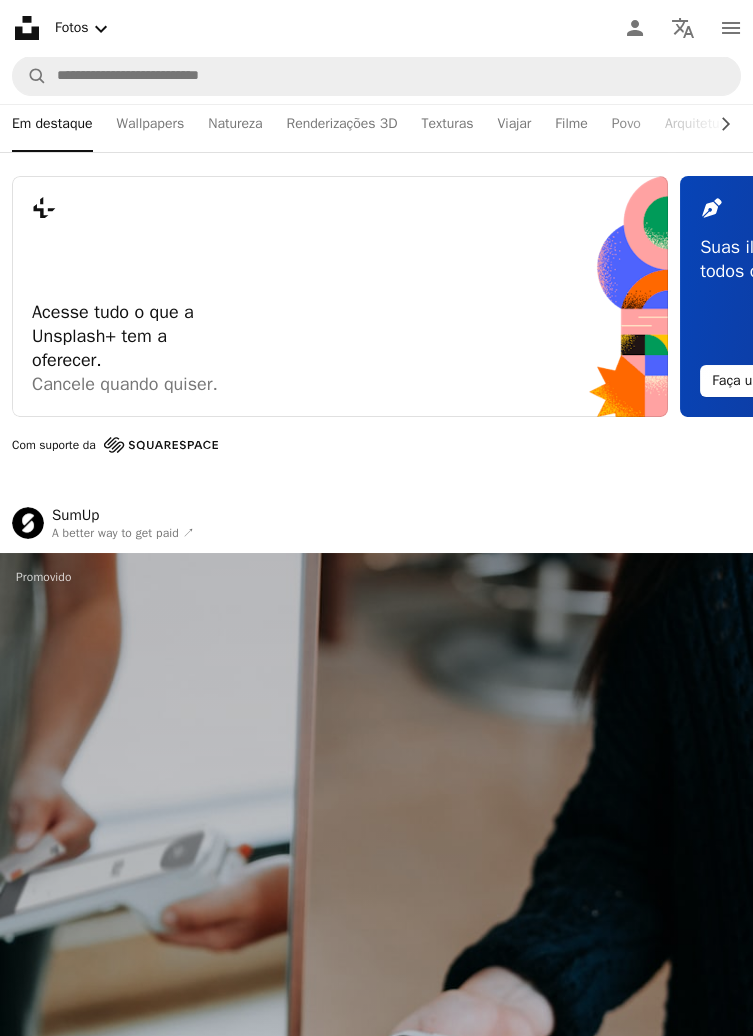 click on "navigation menu" 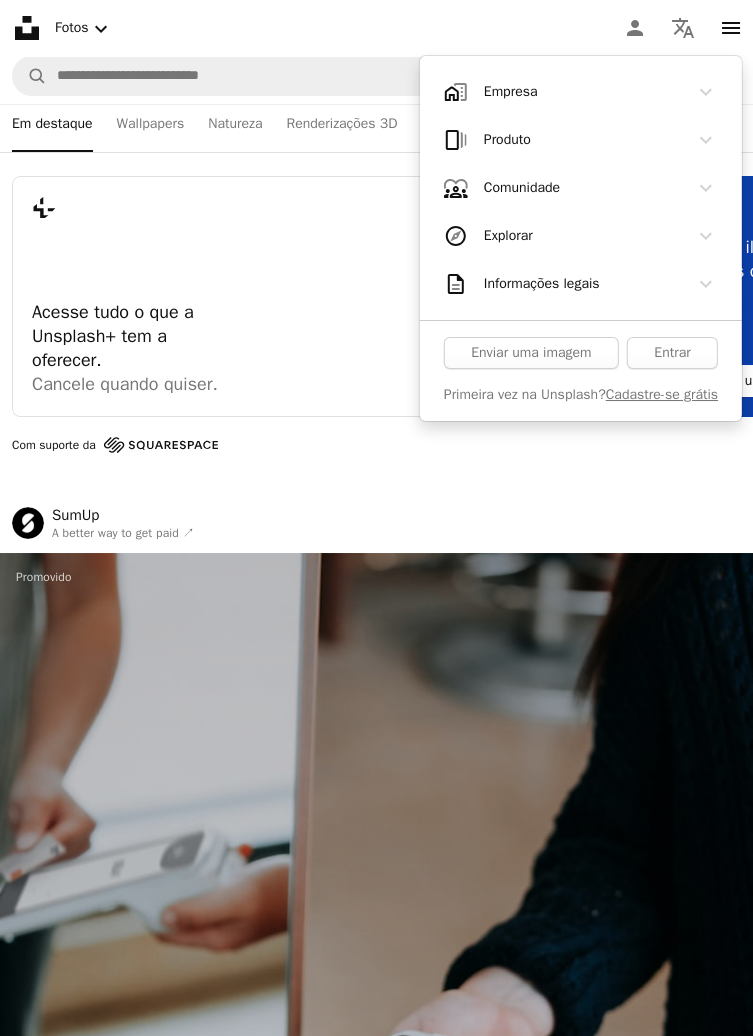 click on "Unsplash Fonte de recursos visuais da internet. Fornecidos por criadores de todo o mundo. Com suporte da  Squarespace A magnifying glass Plus sign for Unsplash+ Acesse tudo o que a Unsplash+ tem a oferecer.  Cancele quando quiser. Faça o upgrade para  Unsplash+ Chevron right Plus sign for Unsplash+ Acesse tudo o que a Unsplash+ tem a oferecer.  Cancele quando quiser. Faça o upgrade para  Unsplash+ Pen Tool Suas ilustrações, em todos os lugares.   Não é necessário ser um profissional, qualquer pessoa pode contribuir. Faça upload de seu primeiro SVG Coleções Ver tudo Summer Travel Stories 140 imagens Summer 1.483 imagens Red, White and Blue 26 imagens 1 Color Wallpapers 50 imagens data center portugal Andorra Bíblia livros quebrado A trend sign Visualizar pesquisas populares Com suporte da  Squarespace" at bounding box center [376, 328] 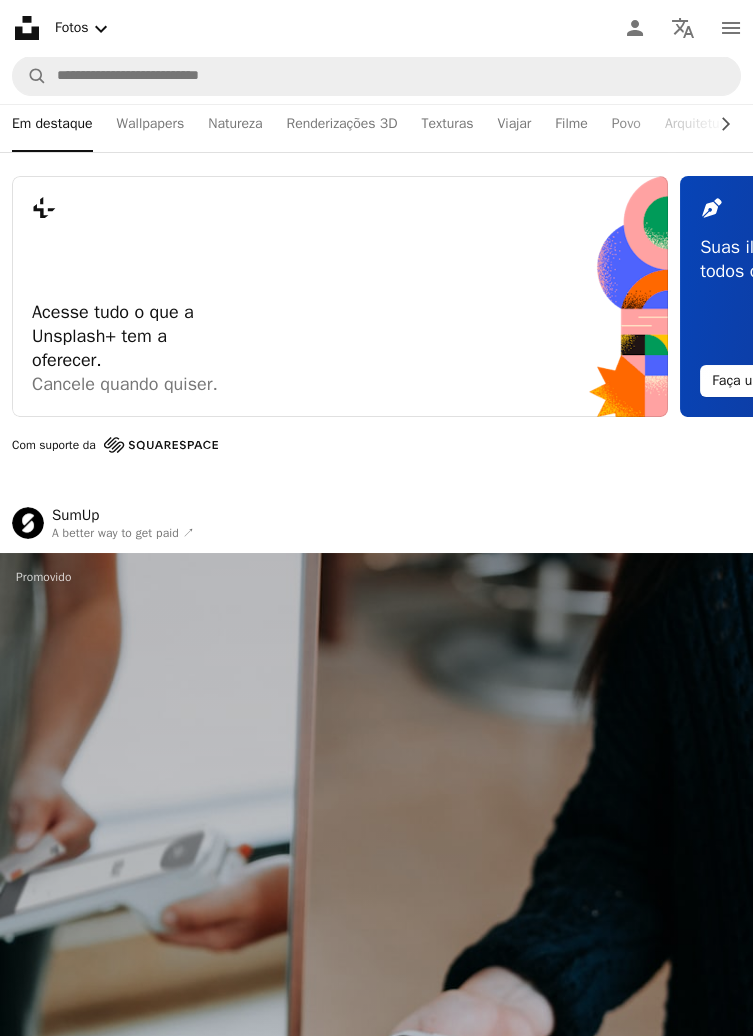 click on "Renderizações 3D" at bounding box center [341, 124] 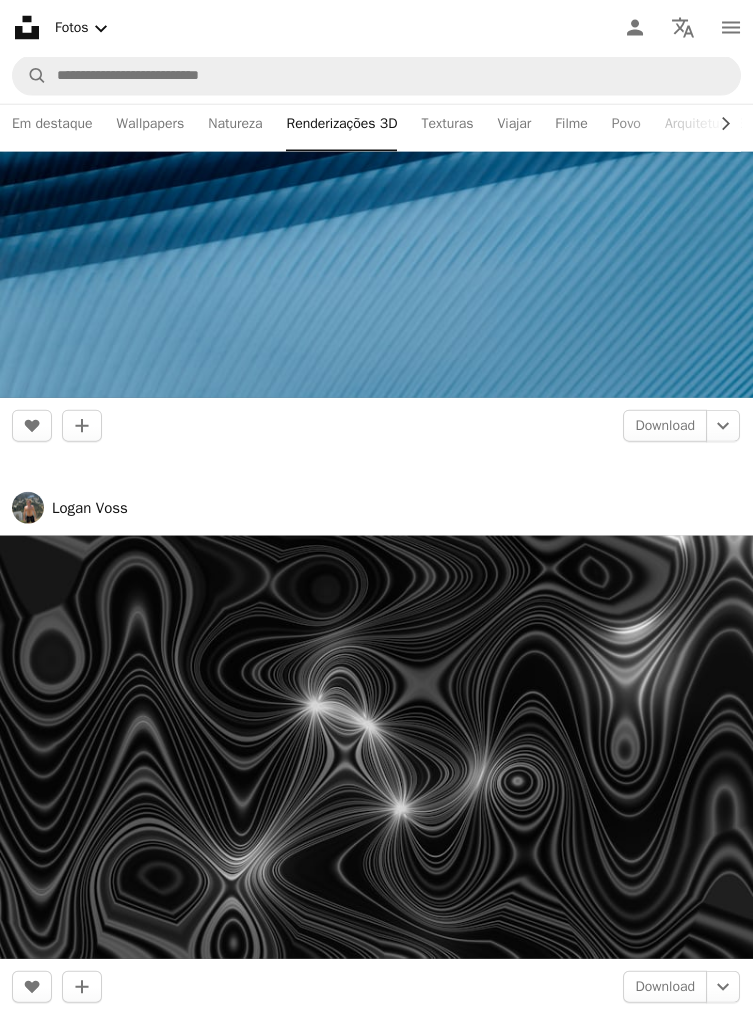 scroll, scrollTop: 7256, scrollLeft: 0, axis: vertical 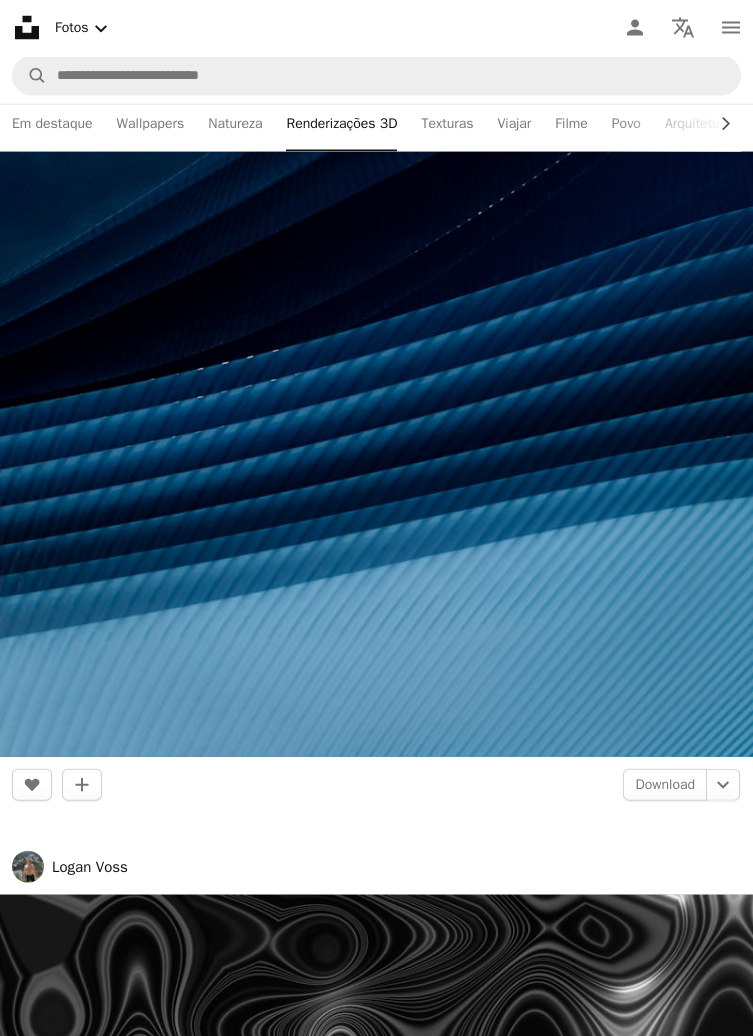 click at bounding box center (376, 267) 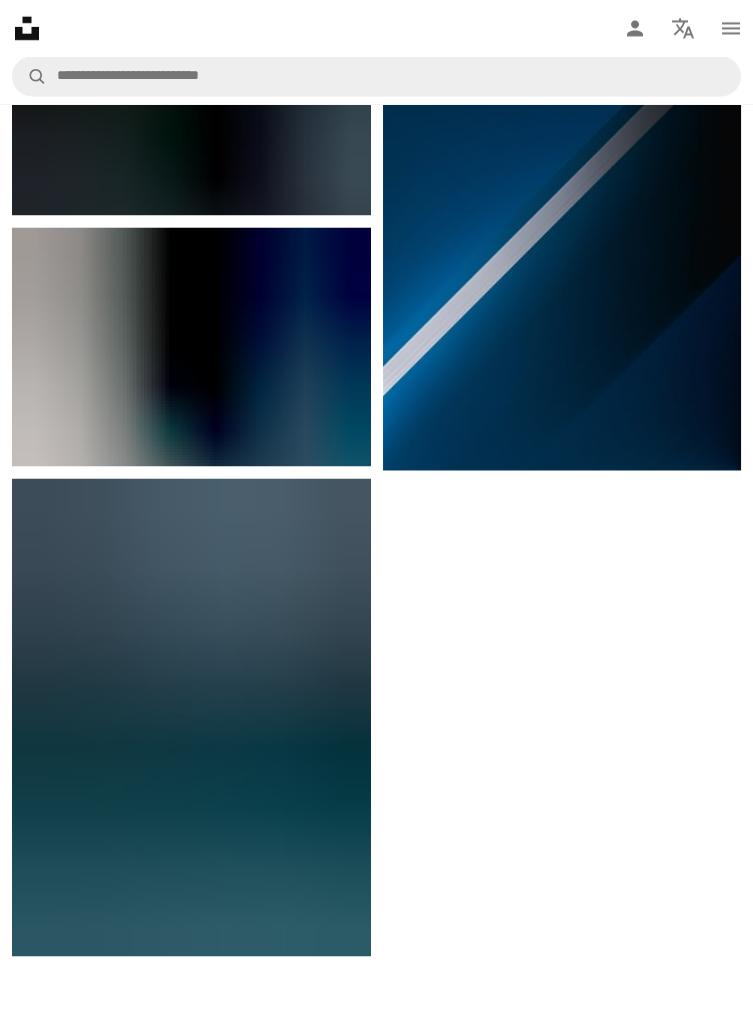 scroll, scrollTop: 0, scrollLeft: 0, axis: both 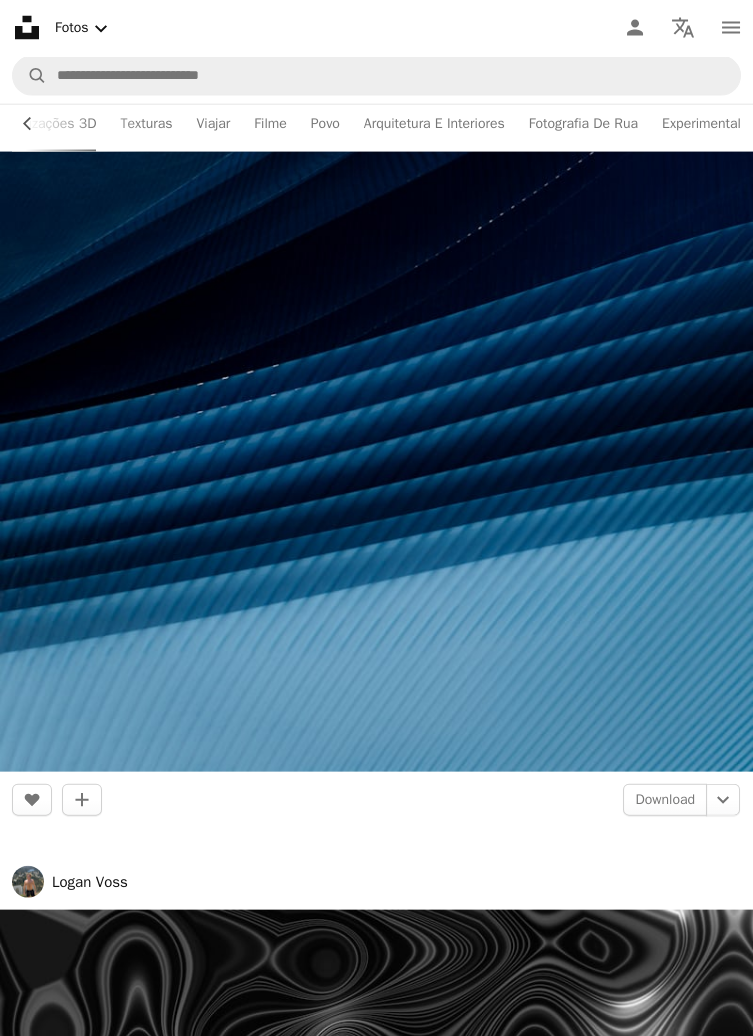 click on "Experimental" at bounding box center (701, 124) 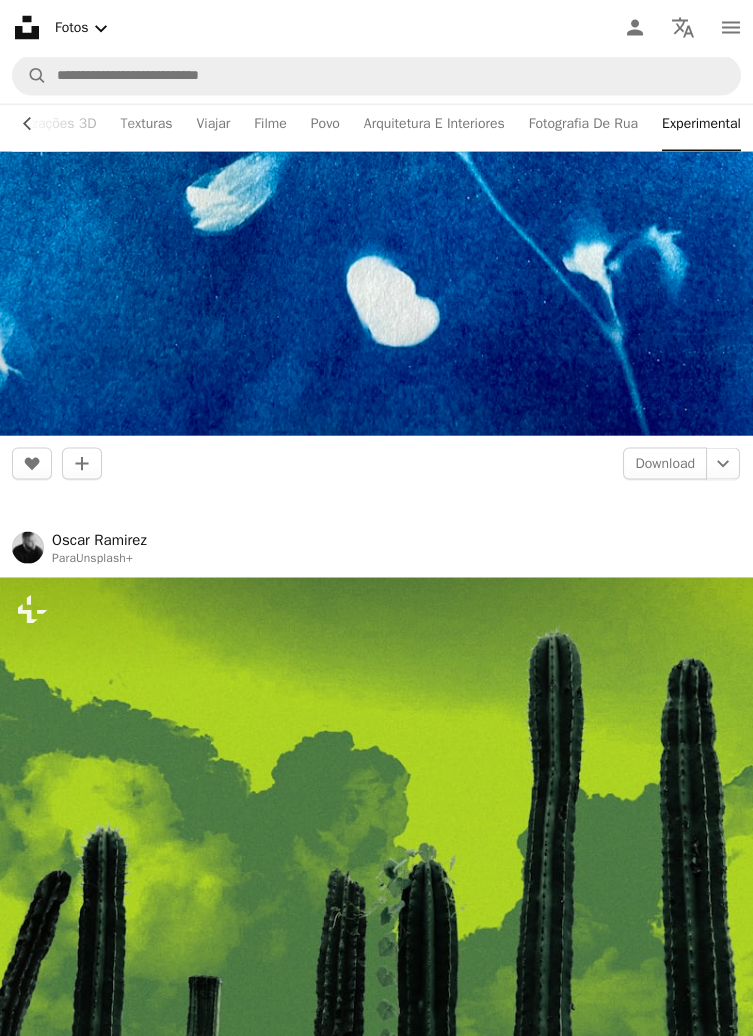 scroll, scrollTop: 0, scrollLeft: 0, axis: both 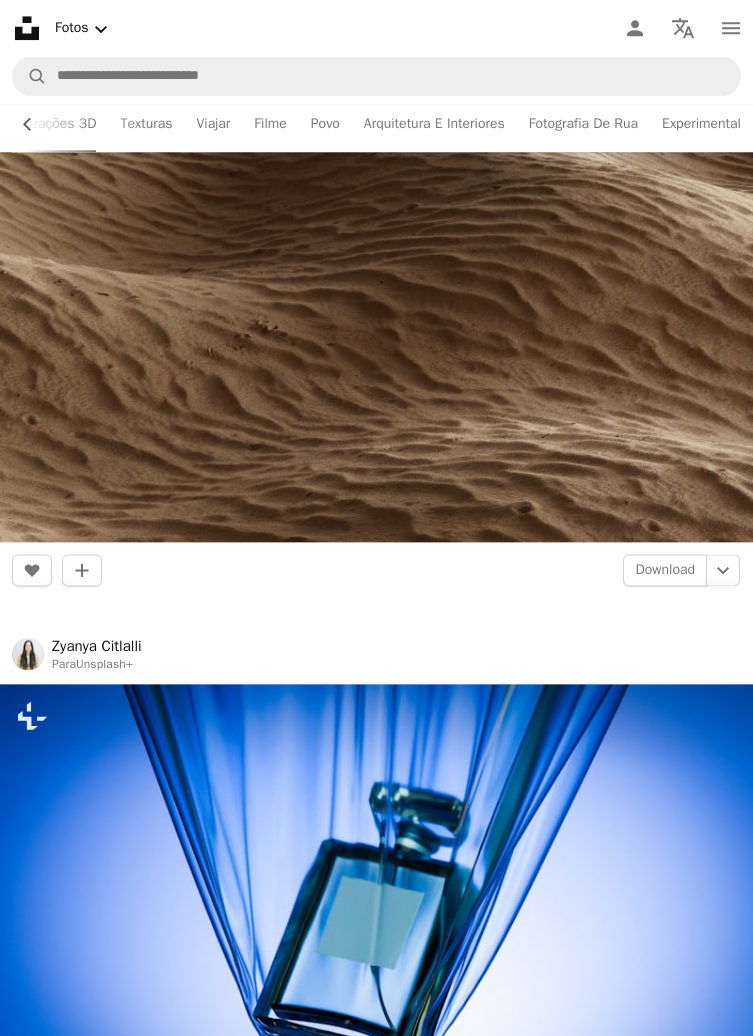 click on "Chevron down" 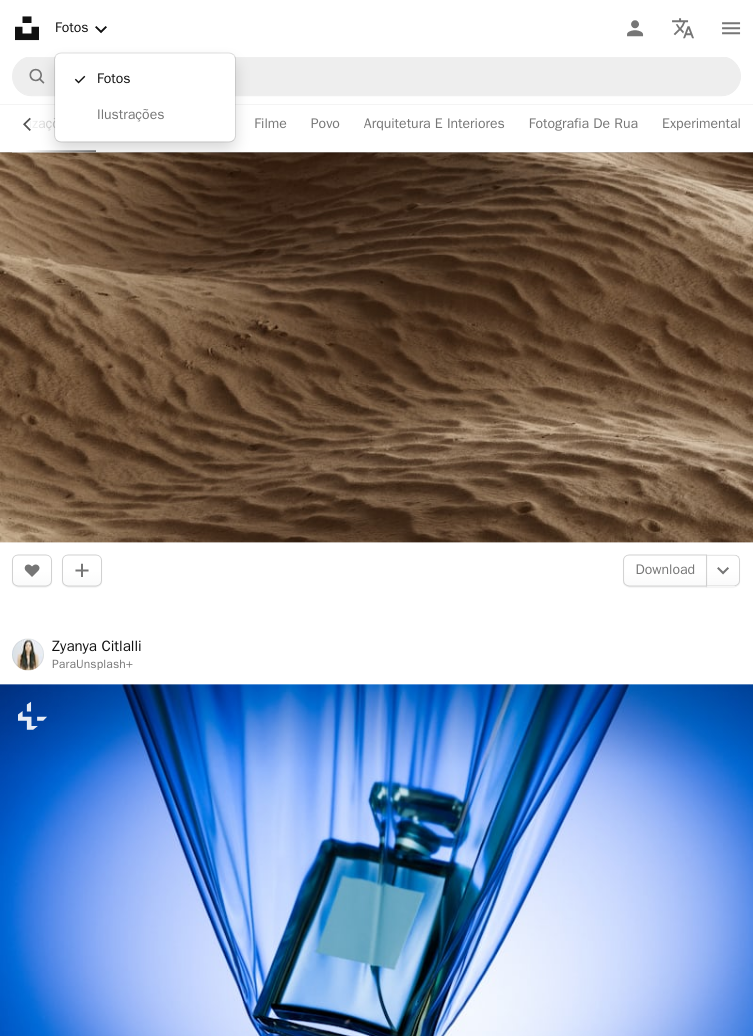 click on "Unsplash logo Página inicial da Unsplash A photo Pen Tool A compass A stack of folders Download Fotos Chevron down Person Localization icon navigation menu A magnifying glass Assine a Unsplash+ Entrar Enviar uma imagem Em destaque Chevron left Em destaque Wallpapers Natureza Renderizações 3D Texturas Viajar Filme Povo Arquitetura E Interiores Fotografia De Rua Experimental Renderizações 3D Selecionadas por  Unsplash Esta categoria apresenta criações renderizadas digitalmente que combinam tecnologia e arte, explorando o potencial ilimitado da criatividade digital. Enviar para  Renderizações 3D –– –––– –––– – –––– –––– –   –– –––– ––– ––  ––– ––– –– –––. Principais colaboradores [FIRST] [LAST] [USERNAME] [FIRST] [LAST] [USERNAME] [FIRST] [LAST] [USERNAME] Em destaque [FIRST] [LAST] Renderizações 3D Selecionadas por  Unsplash Enviar para  Renderizações 3D Build your website your way. Para" at bounding box center (376, 5275) 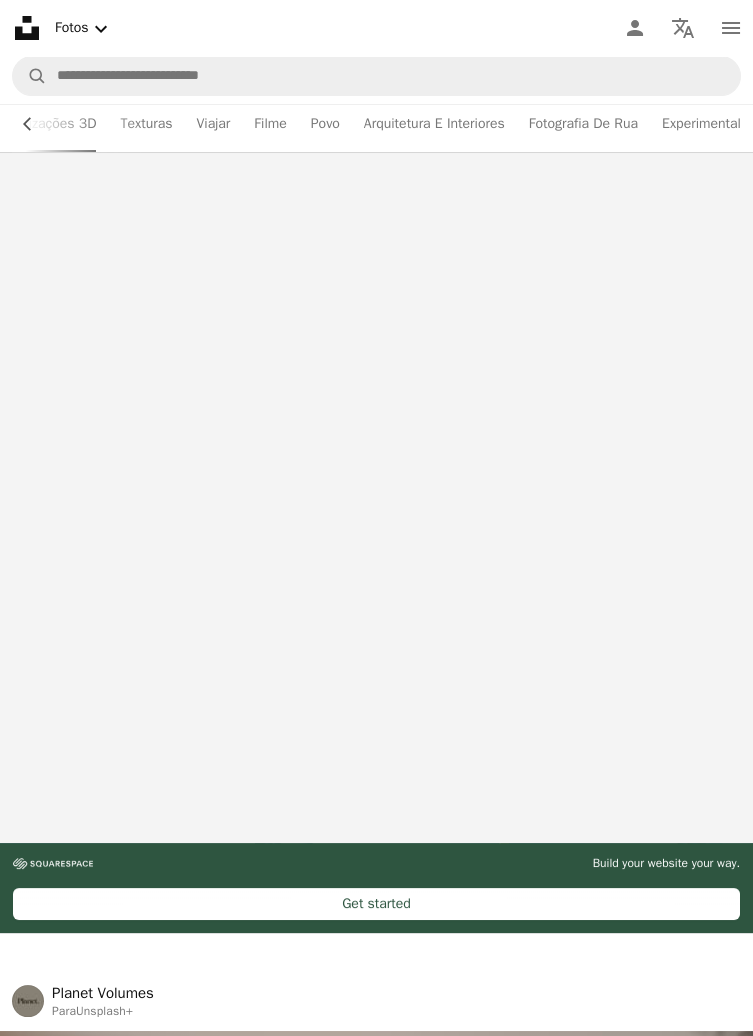 scroll, scrollTop: 0, scrollLeft: 0, axis: both 